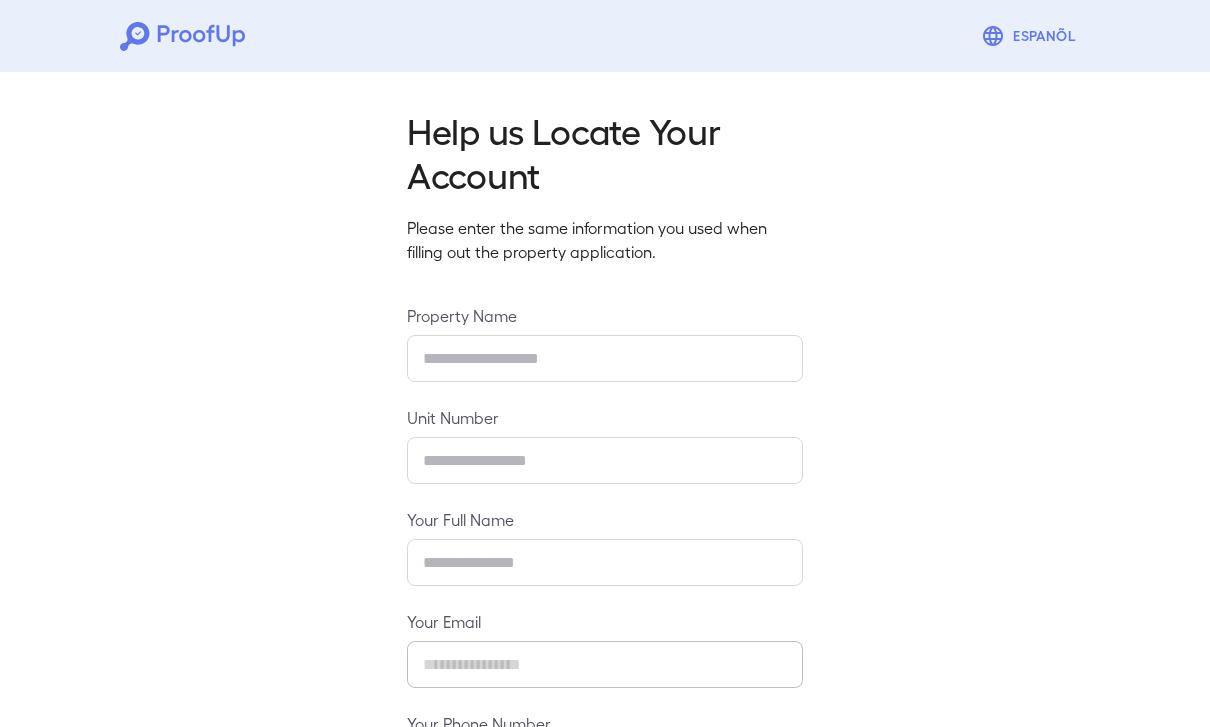 scroll, scrollTop: 0, scrollLeft: 0, axis: both 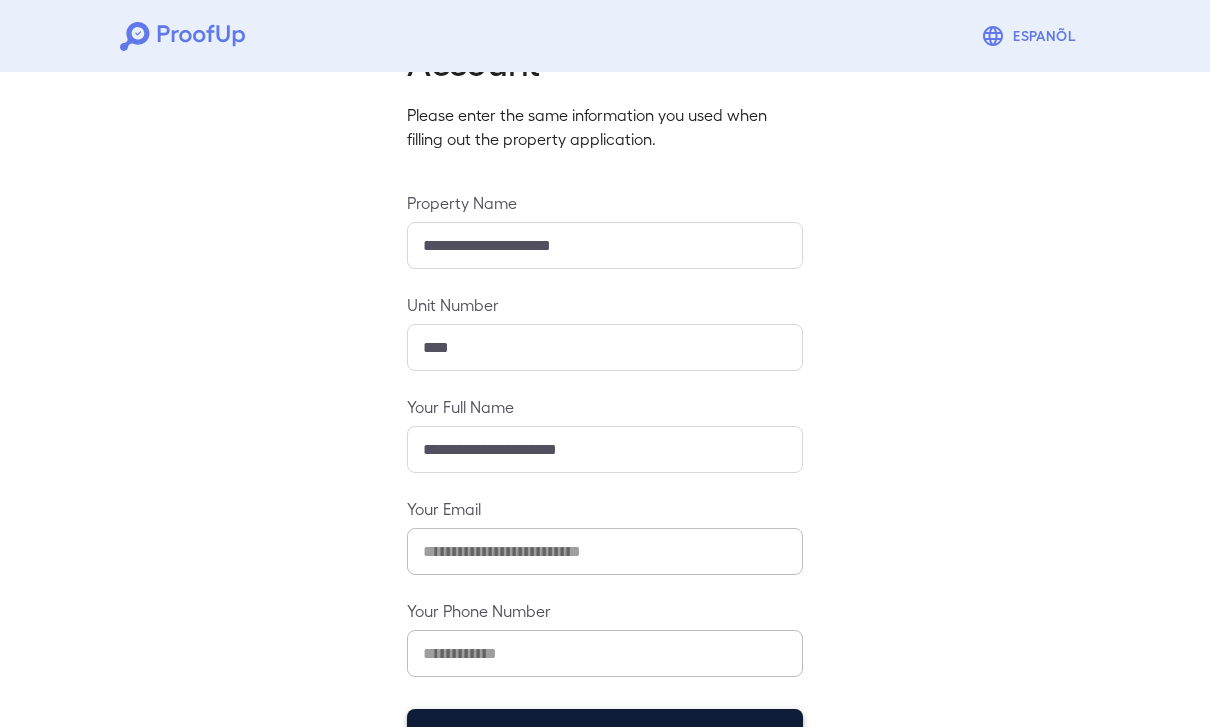 click on "Continue" at bounding box center (605, 735) 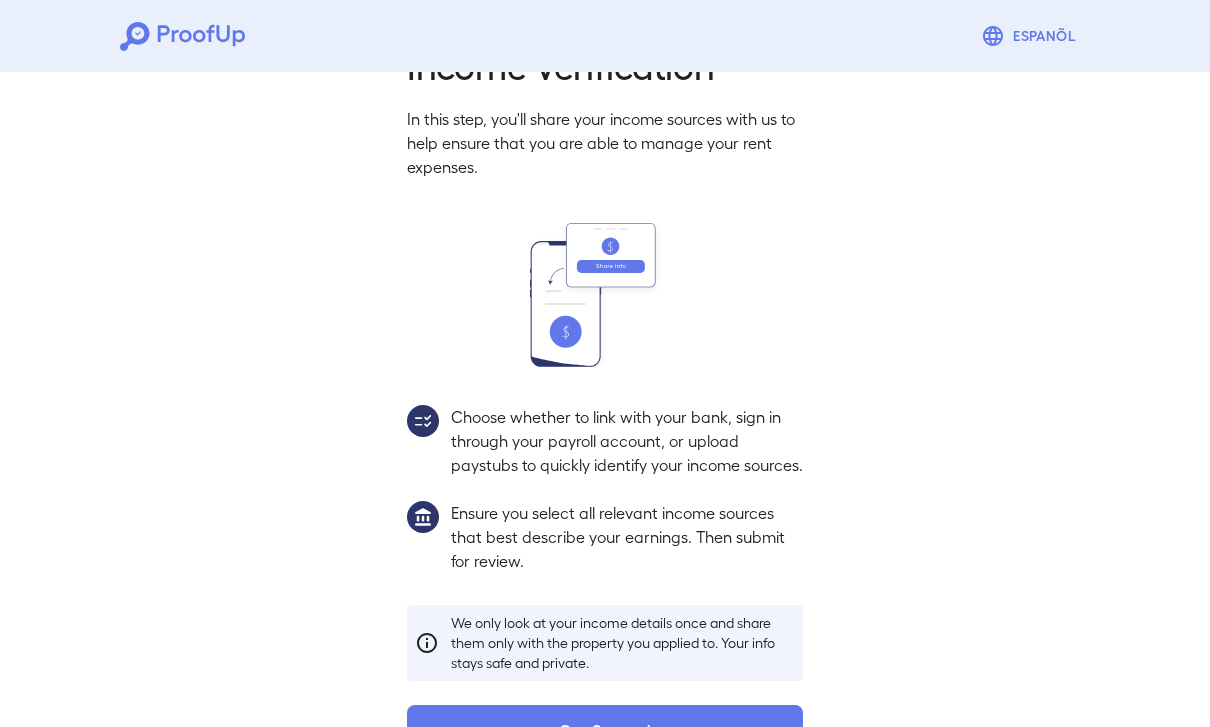 scroll, scrollTop: 85, scrollLeft: 0, axis: vertical 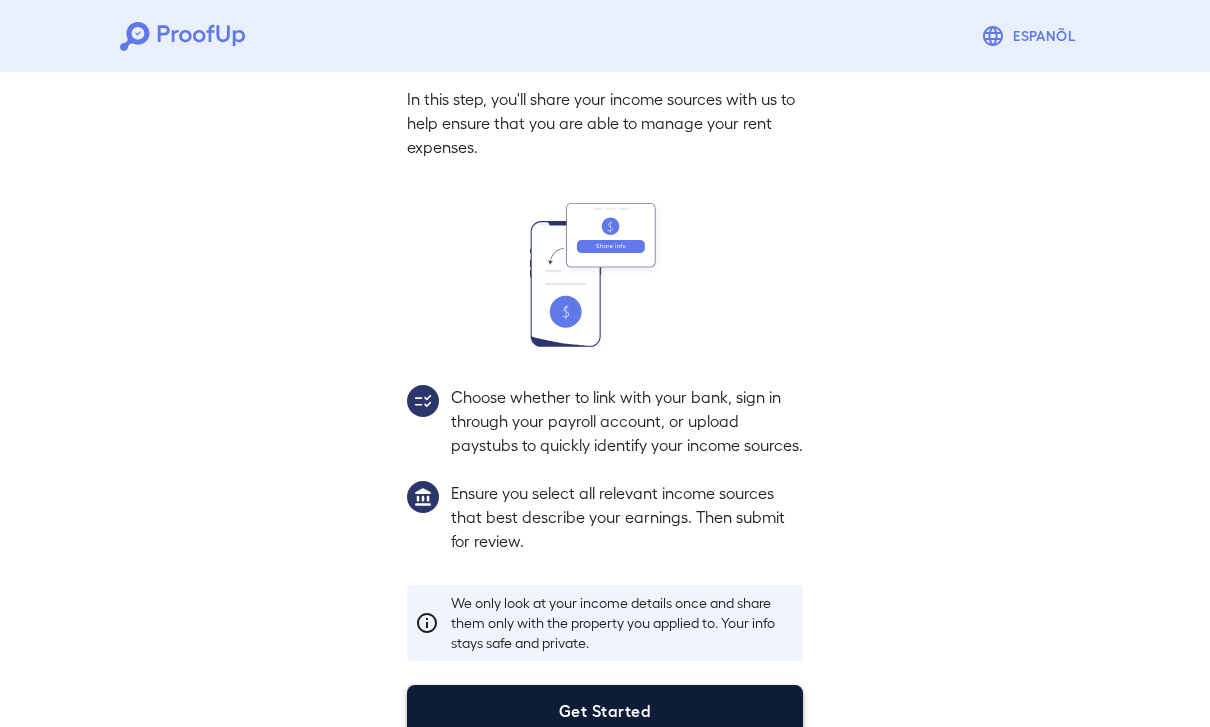 click on "Get Started" at bounding box center [605, 711] 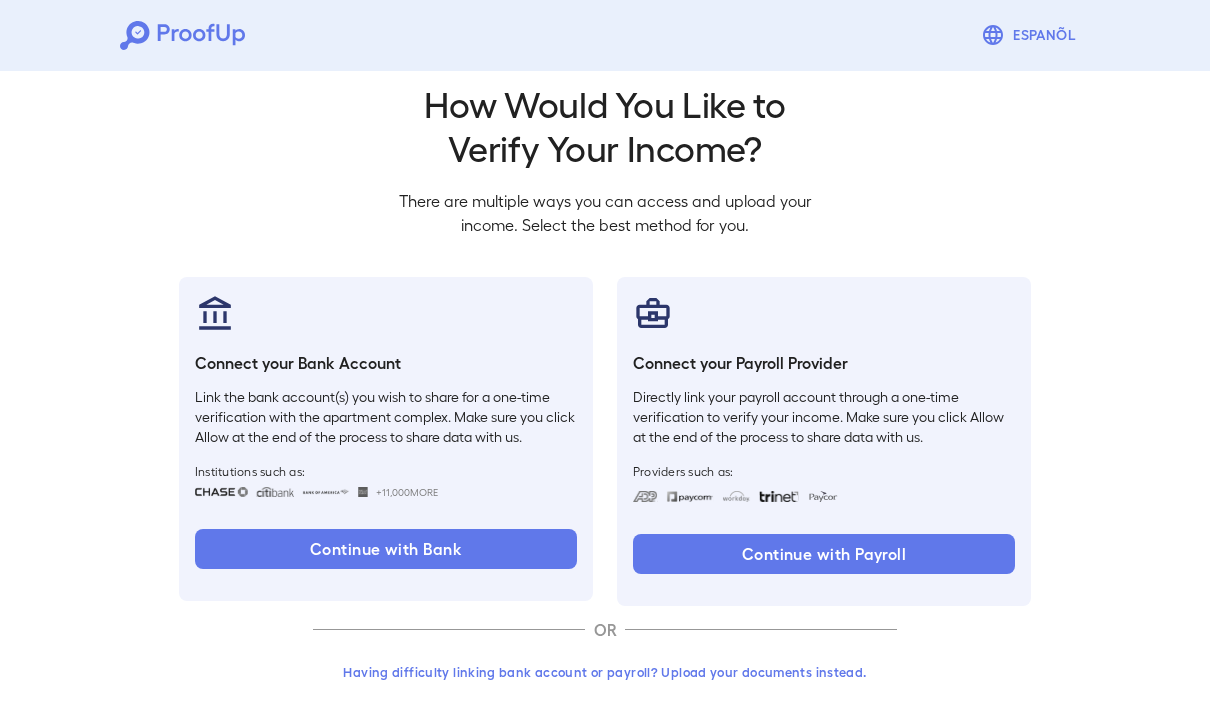scroll, scrollTop: 34, scrollLeft: 0, axis: vertical 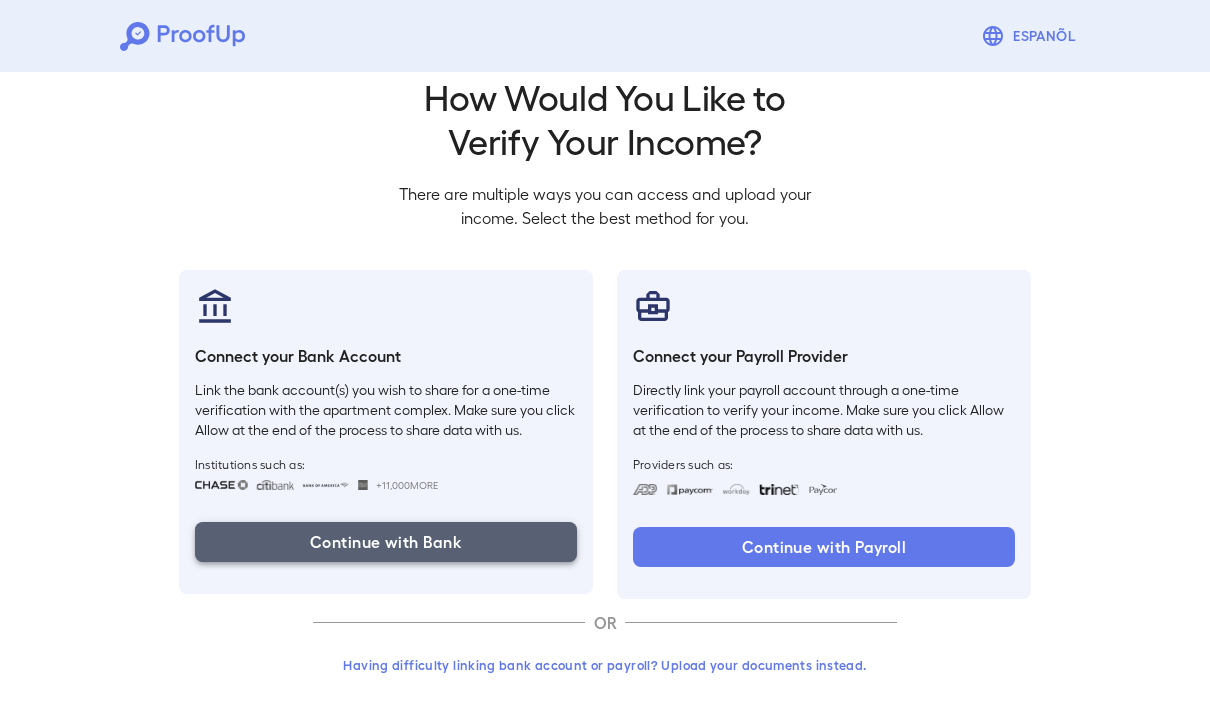 click on "Continue with Bank" at bounding box center (386, 542) 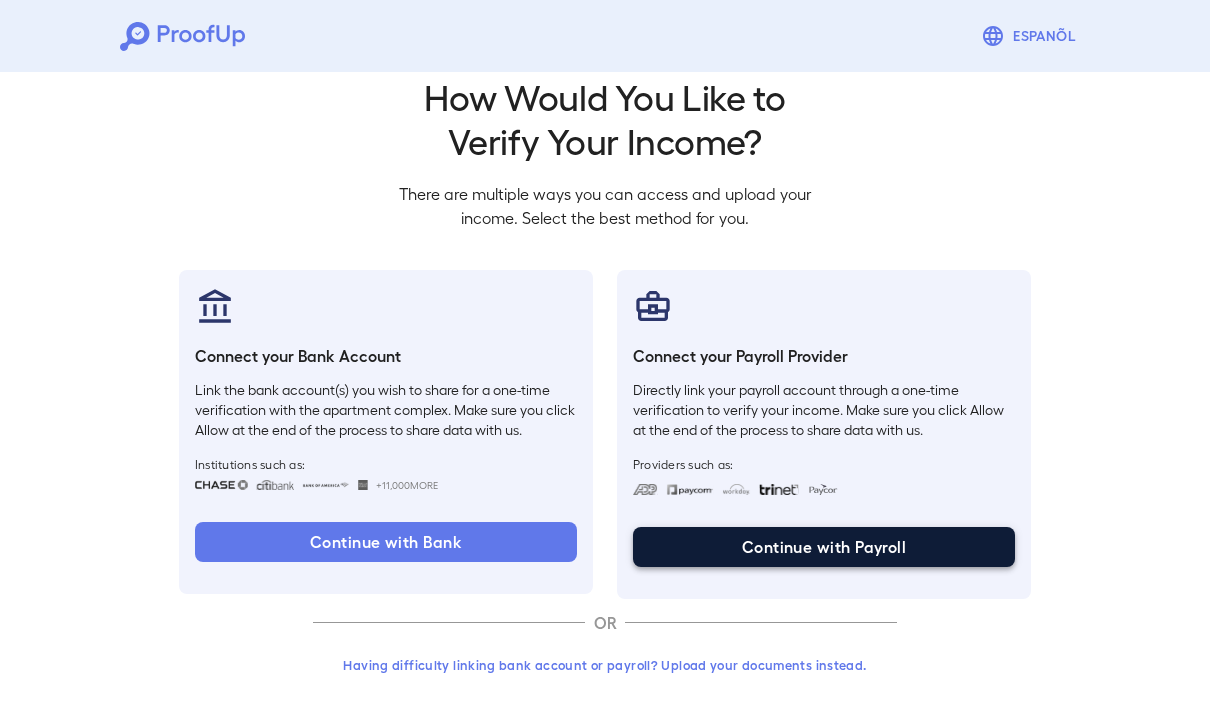 drag, startPoint x: 522, startPoint y: 528, endPoint x: 852, endPoint y: 563, distance: 331.85086 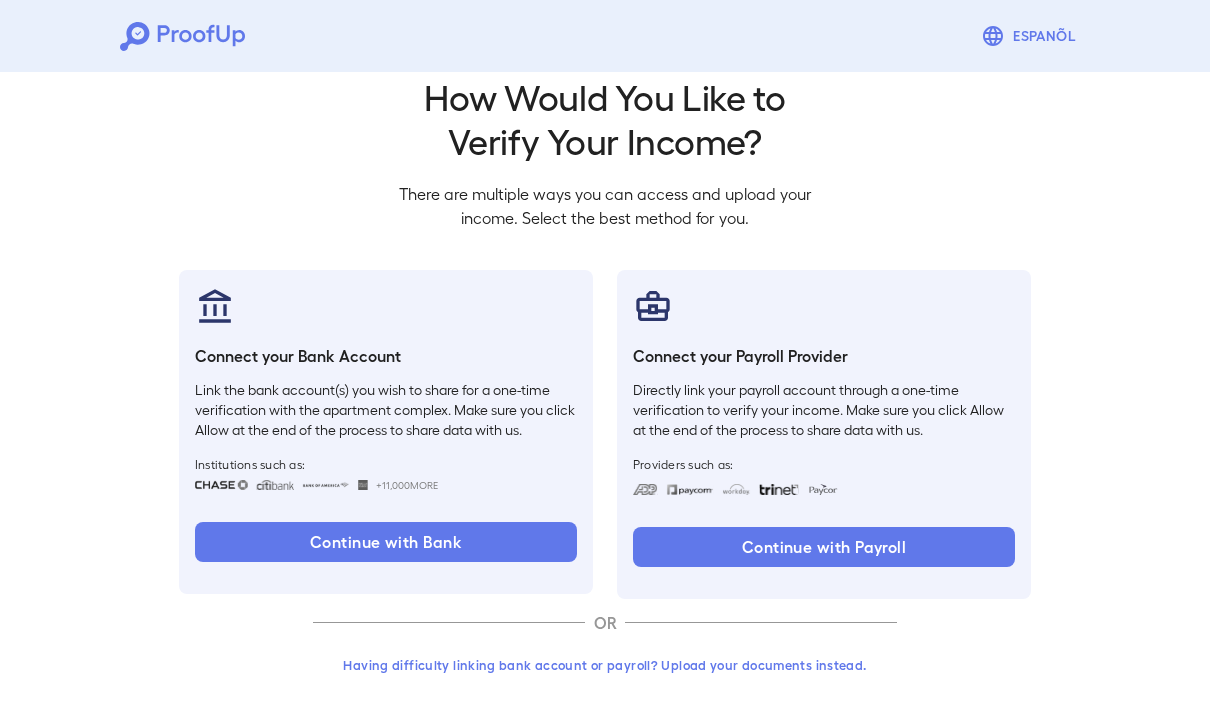 drag, startPoint x: 719, startPoint y: 467, endPoint x: -1, endPoint y: -35, distance: 877.7266 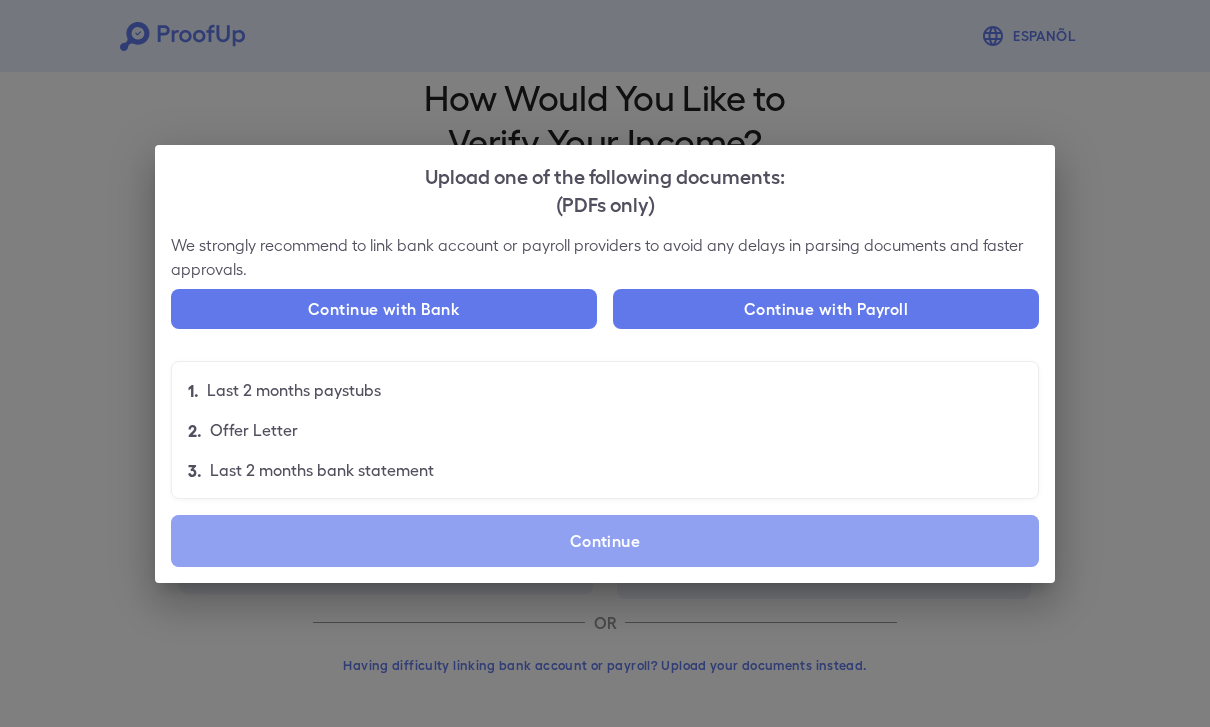 click on "Continue" at bounding box center (605, 541) 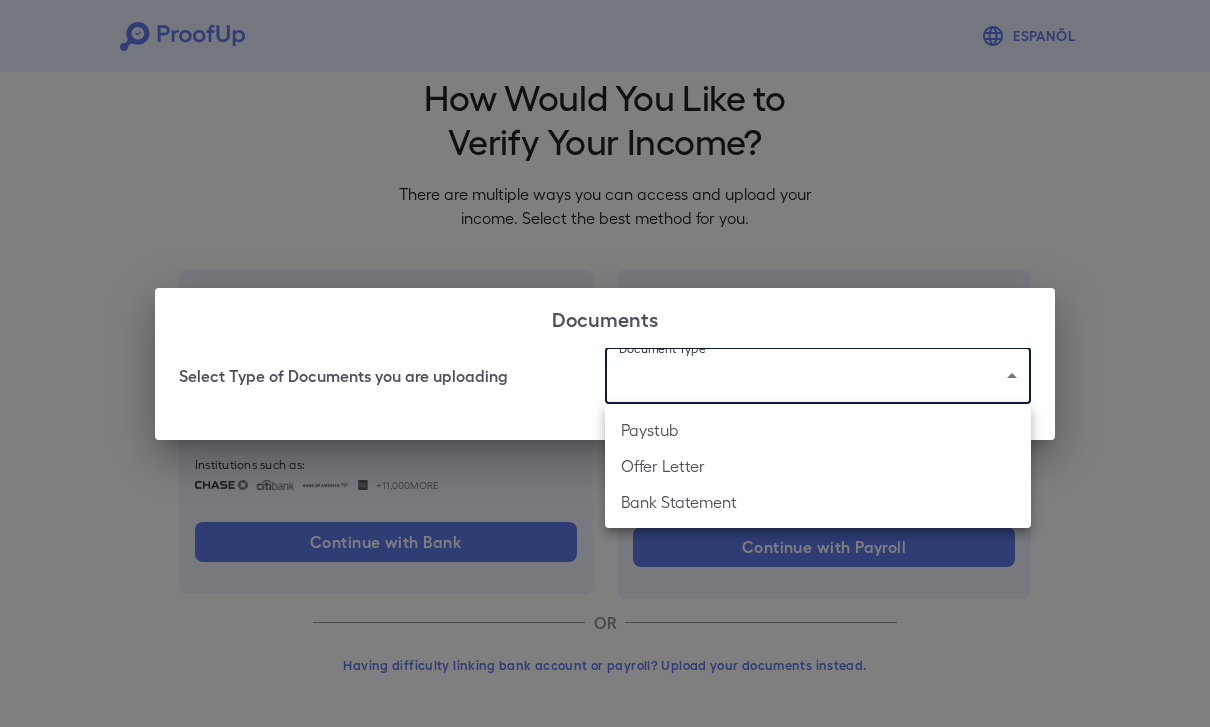 click on "Espanõl Go back How Would You Like to Verify Your Income? There are multiple ways you can access and upload your income. Select the best method for you. Connect your Bank Account Link the bank account(s) you wish to share for a one-time verification with the apartment complex. Make sure you click Allow at the end of the process to share data with us. Institutions such as: +11,000  More Continue with Bank Connect your Payroll Provider Directly link your payroll account through a one-time verification to verify your income. Make sure you click Allow at the end of the process to share data with us. Providers such as: Continue with Payroll OR Having difficulty linking bank account or payroll? Upload your documents instead. Documents Select Type of Documents you are uploading Document Type ​ ​ Paystub Offer Letter Bank Statement" at bounding box center (605, 348) 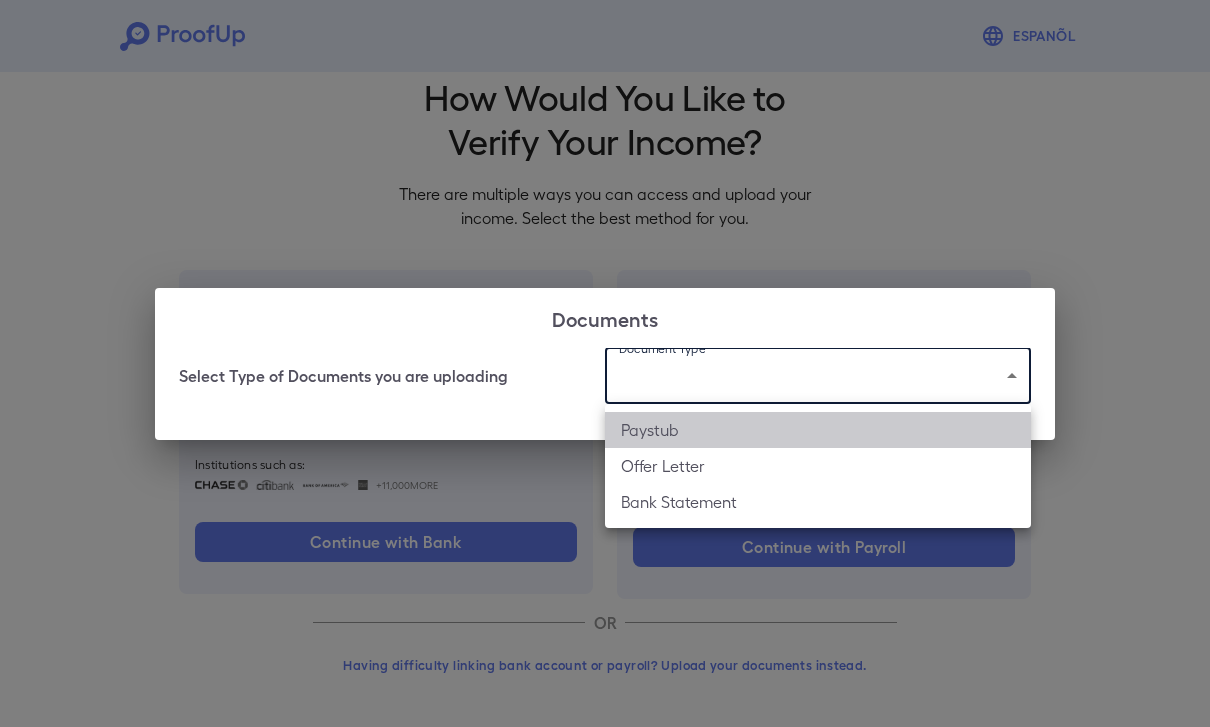 click on "Paystub" at bounding box center [818, 430] 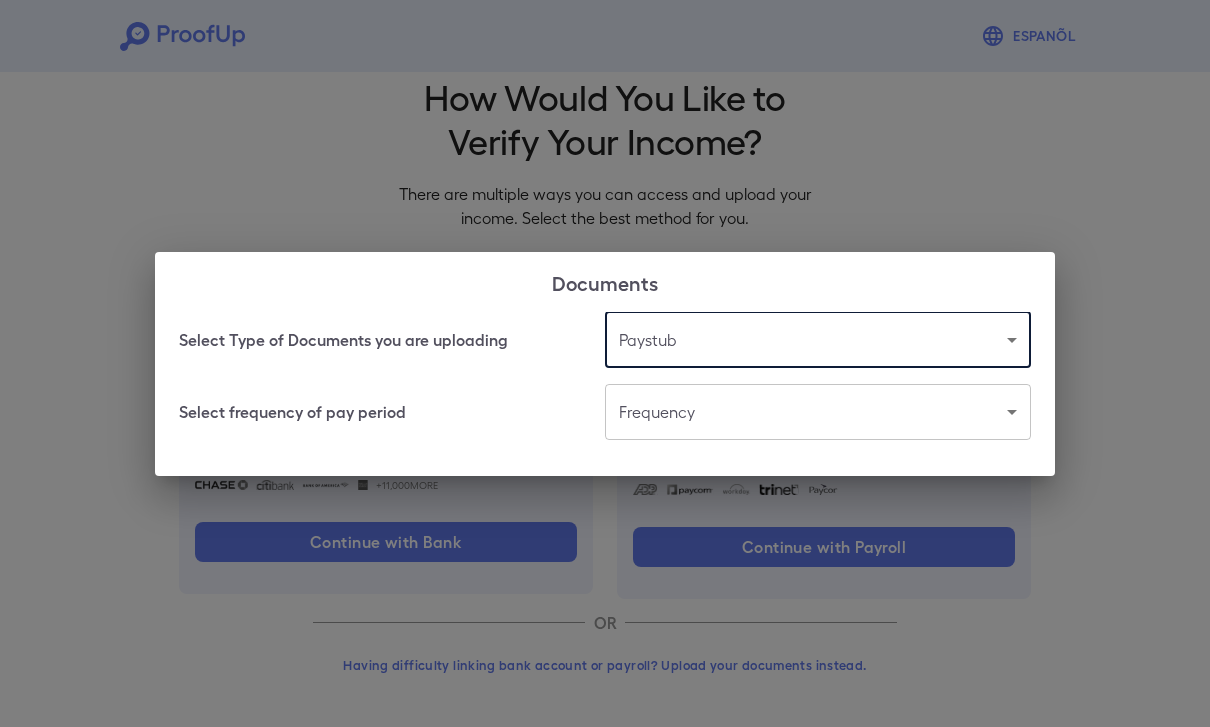 click on "Espanõl Go back How Would You Like to Verify Your Income? There are multiple ways you can access and upload your income. Select the best method for you. Connect your Bank Account Link the bank account(s) you wish to share for a one-time verification with the apartment complex. Make sure you click Allow at the end of the process to share data with us. Institutions such as: +11,000  More Continue with Bank Connect your Payroll Provider Directly link your payroll account through a one-time verification to verify your income. Make sure you click Allow at the end of the process to share data with us. Providers such as: Continue with Payroll OR Having difficulty linking bank account or payroll? Upload your documents instead. Documents Select Type of Documents you are uploading Paystub ******* ​ Select frequency of pay period Frequency ​ ​" at bounding box center (605, 348) 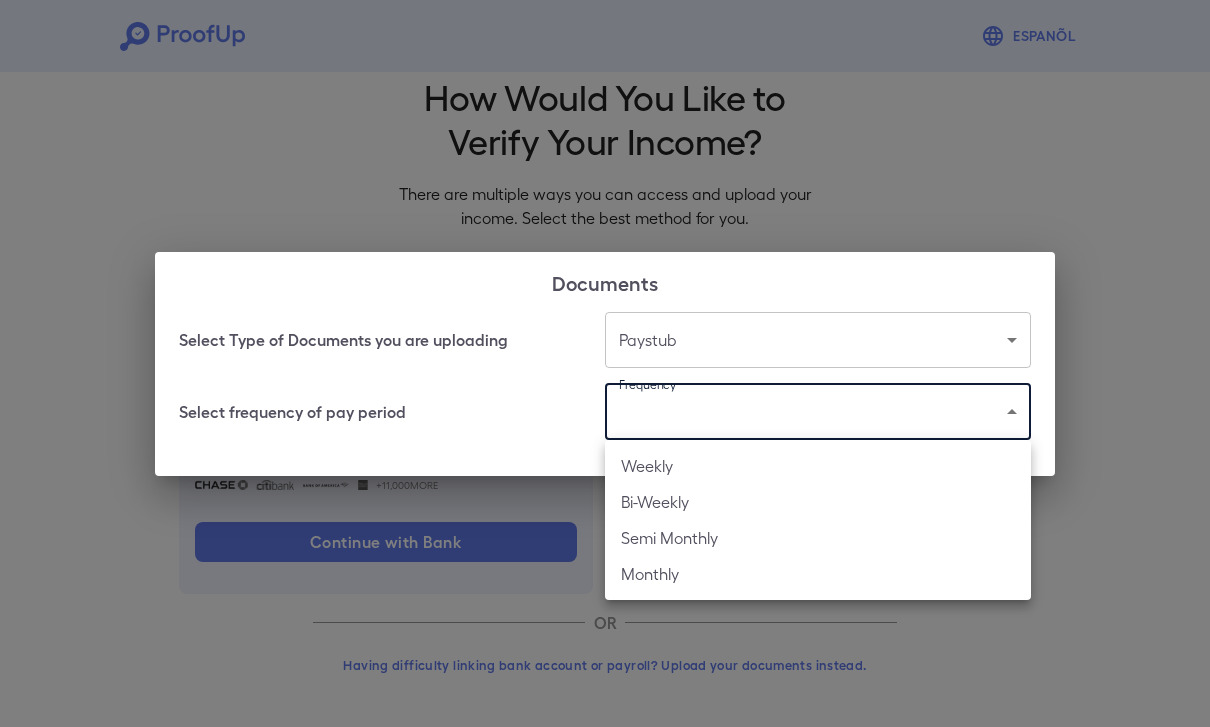 click on "Bi-Weekly" at bounding box center [818, 502] 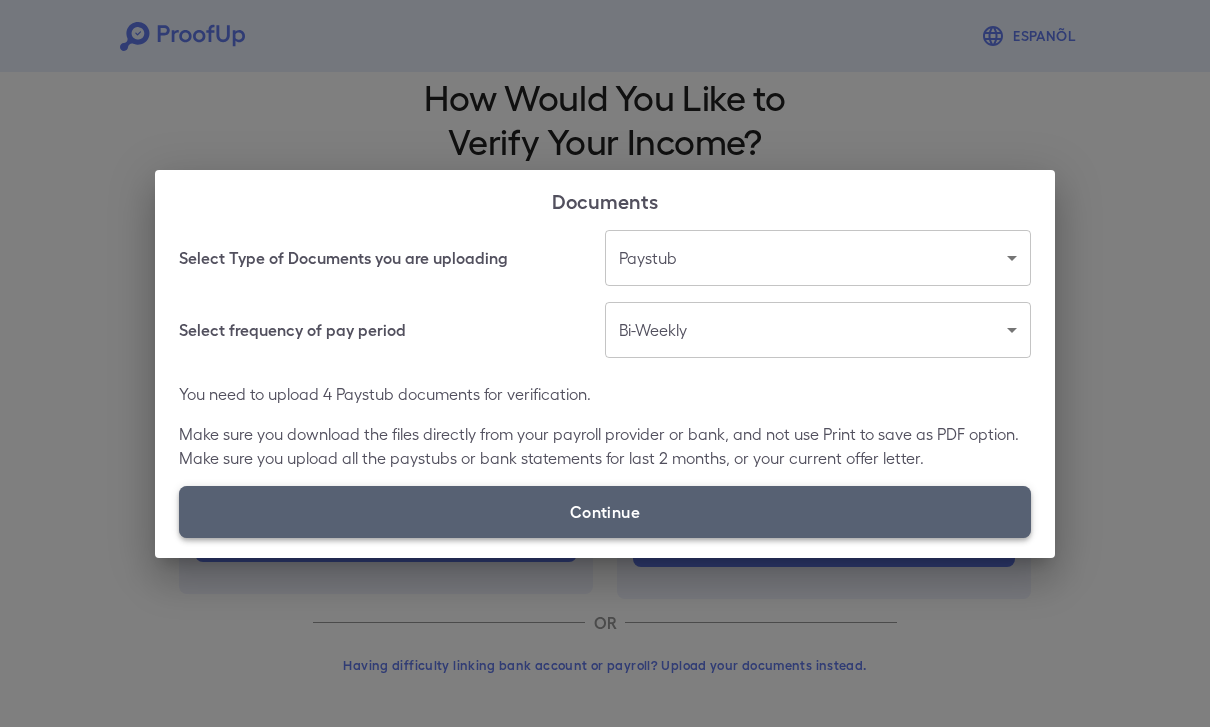click on "Continue" at bounding box center (605, 512) 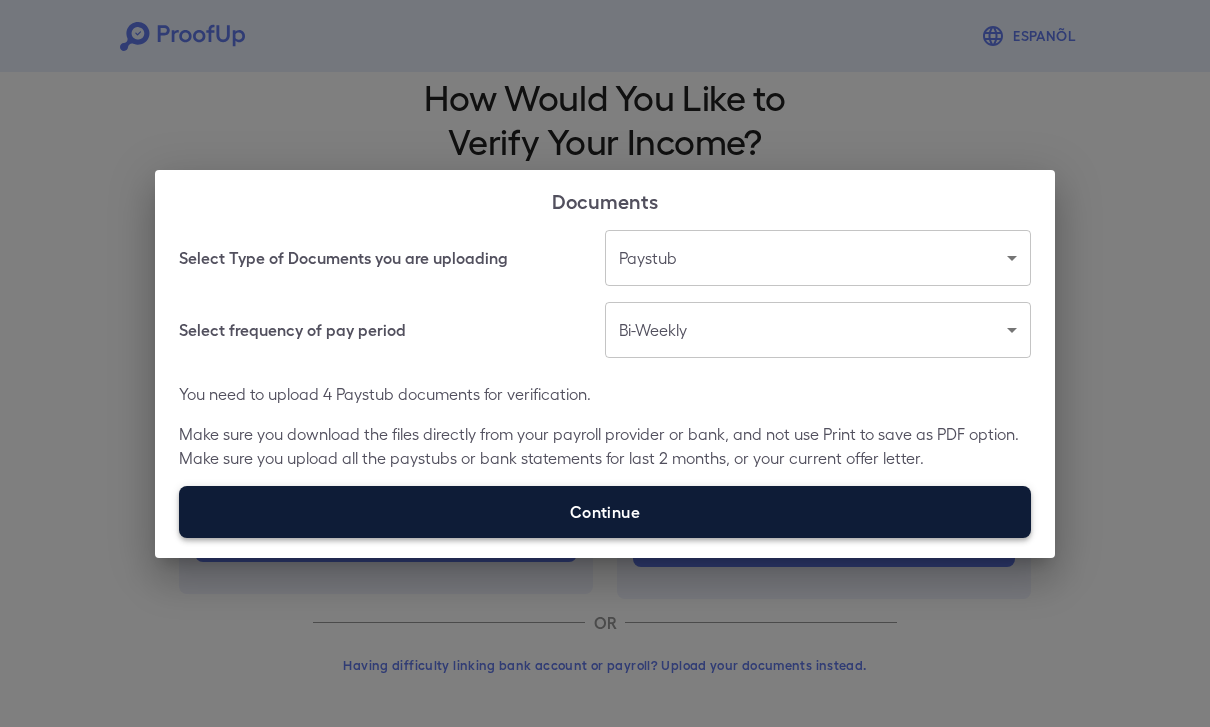 click on "Continue" at bounding box center (605, 512) 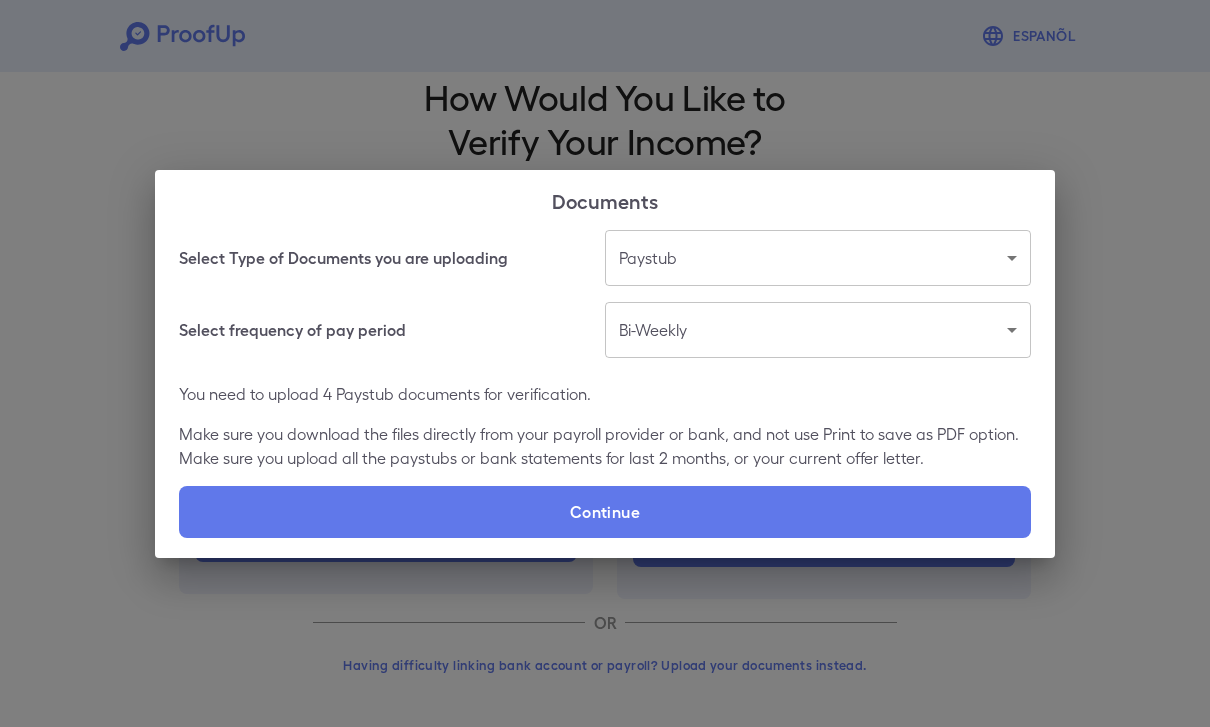 click on "Documents Select Type of Documents you are uploading Paystub ******* ​ Select frequency of pay period Bi-Weekly ********* ​ You need to upload 4 Paystub documents for verification. Make sure you download the files directly from your payroll provider or bank, and not use Print to save as PDF option. Make sure you upload all the paystubs or bank statements for last 2 months, or your current offer letter. Continue" at bounding box center (605, 363) 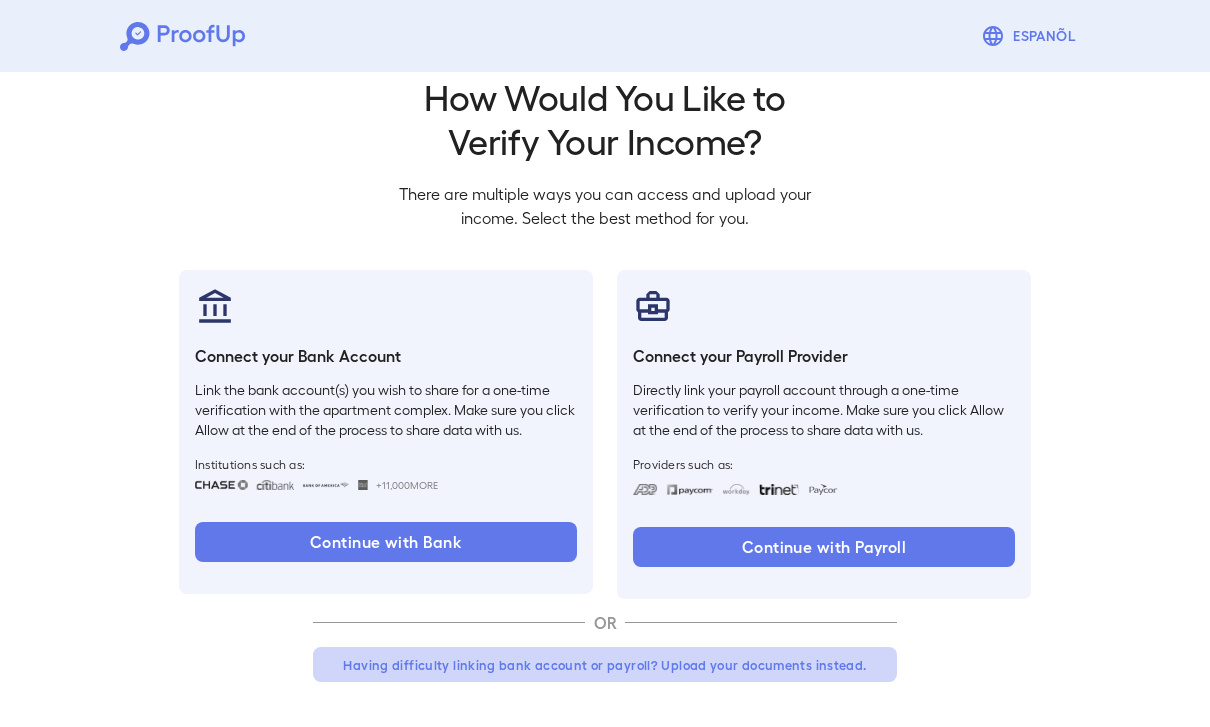 click on "Having difficulty linking bank account or payroll? Upload your documents instead." at bounding box center (605, 665) 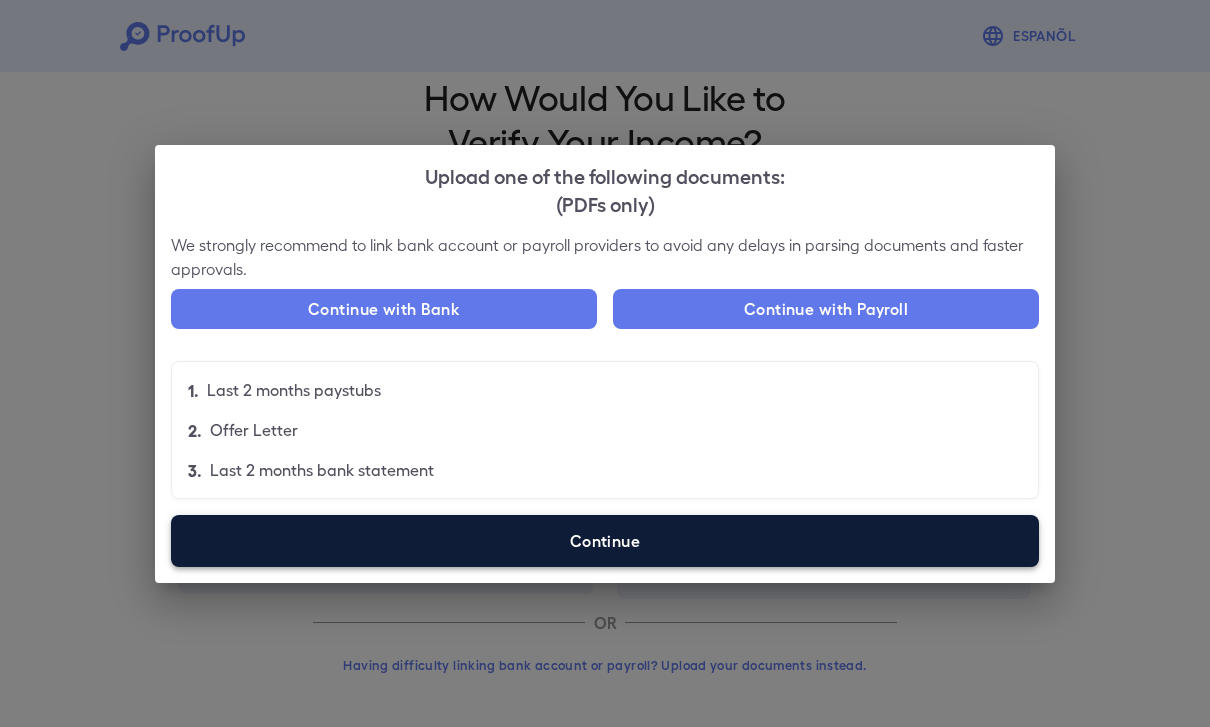 click on "Continue" at bounding box center [605, 541] 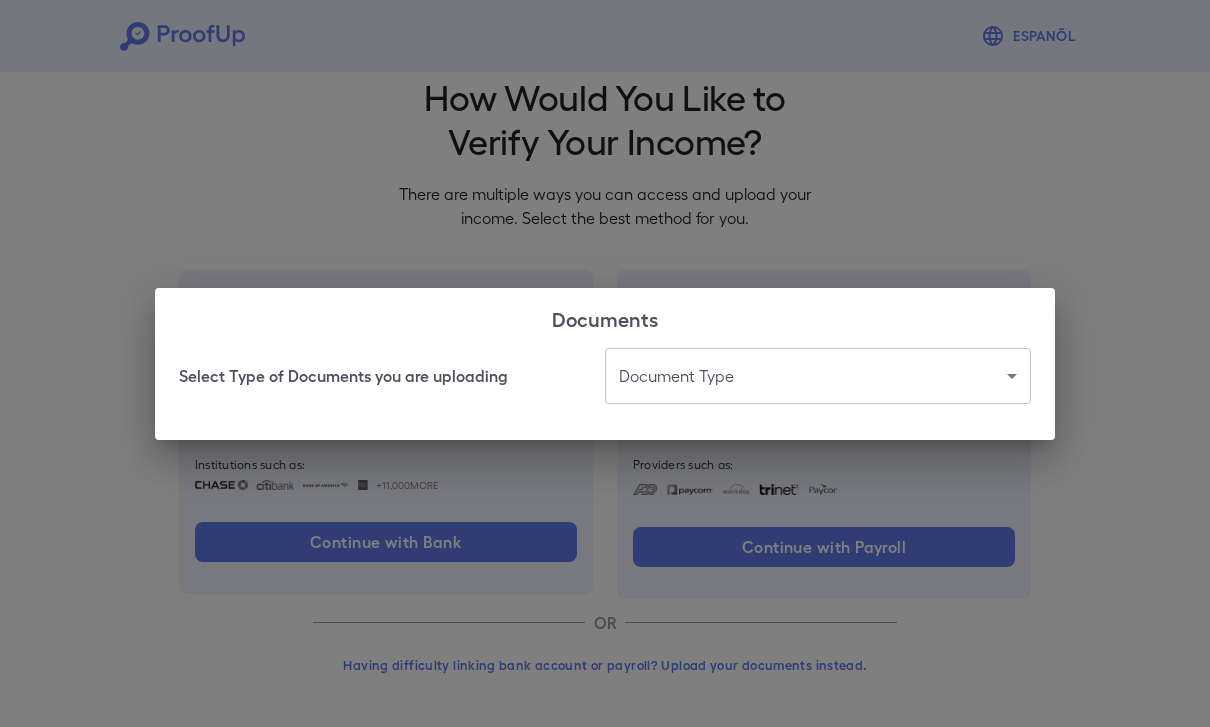 click on "Documents" at bounding box center (605, 318) 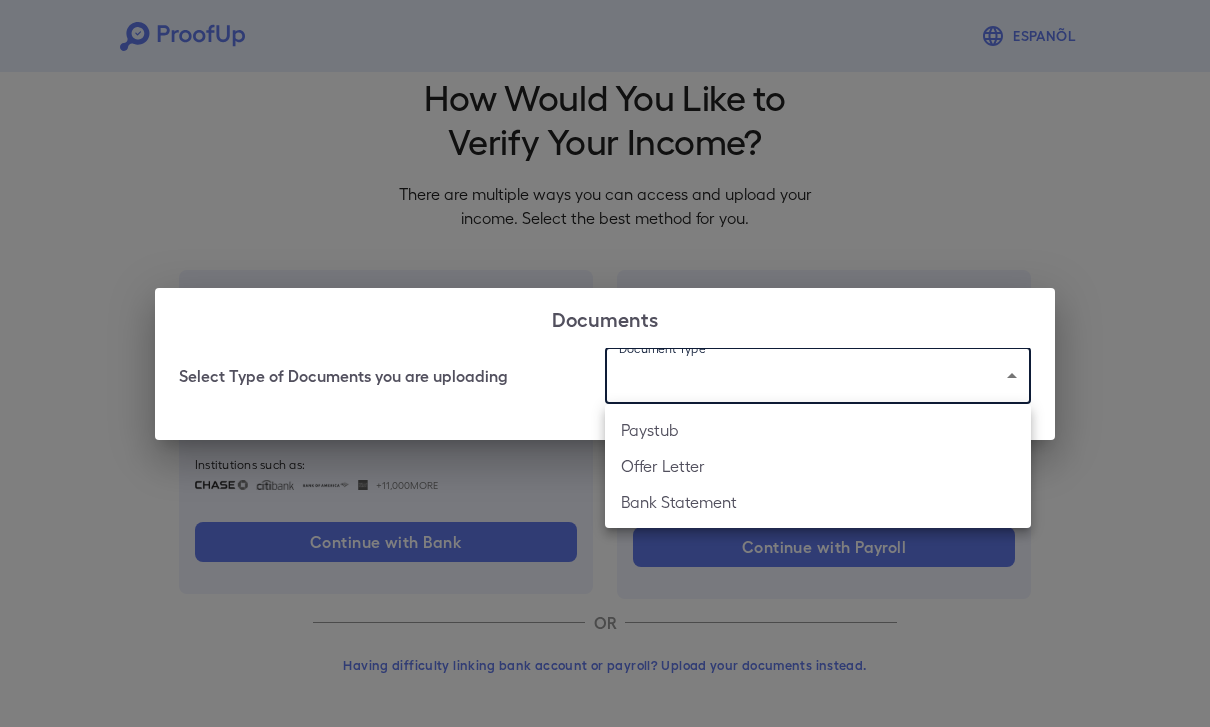 click on "Bank Statement" at bounding box center (818, 502) 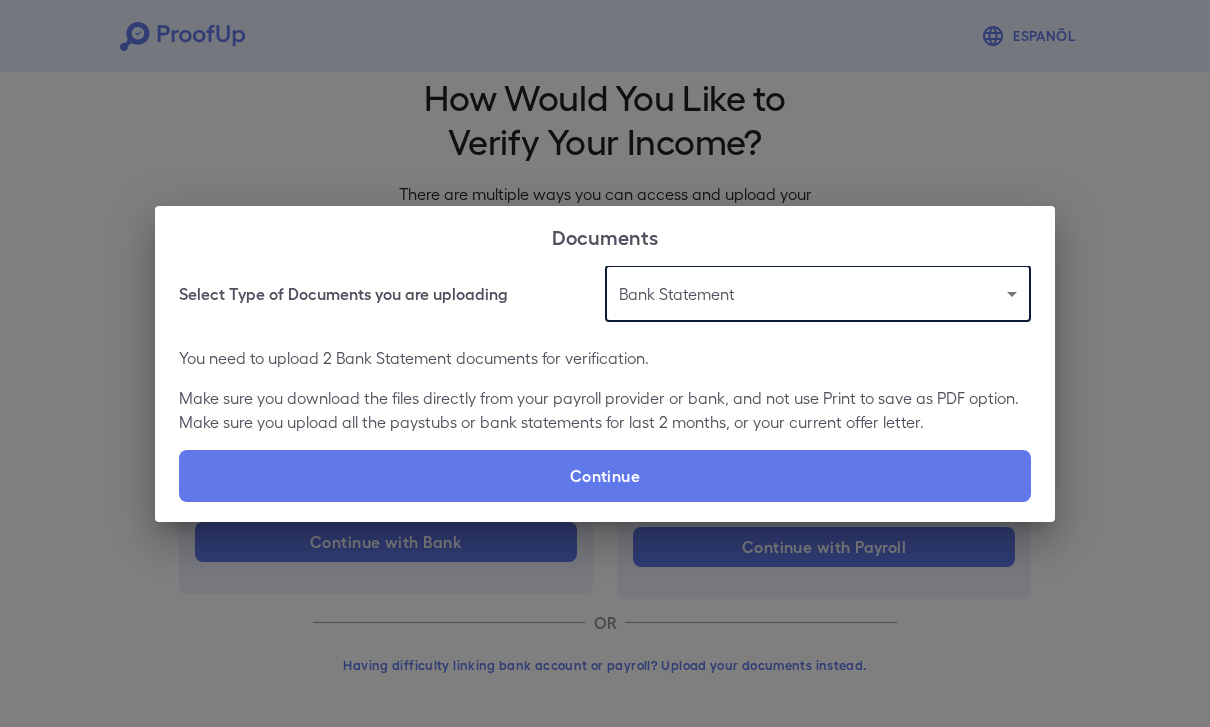 click on "**********" at bounding box center (605, 348) 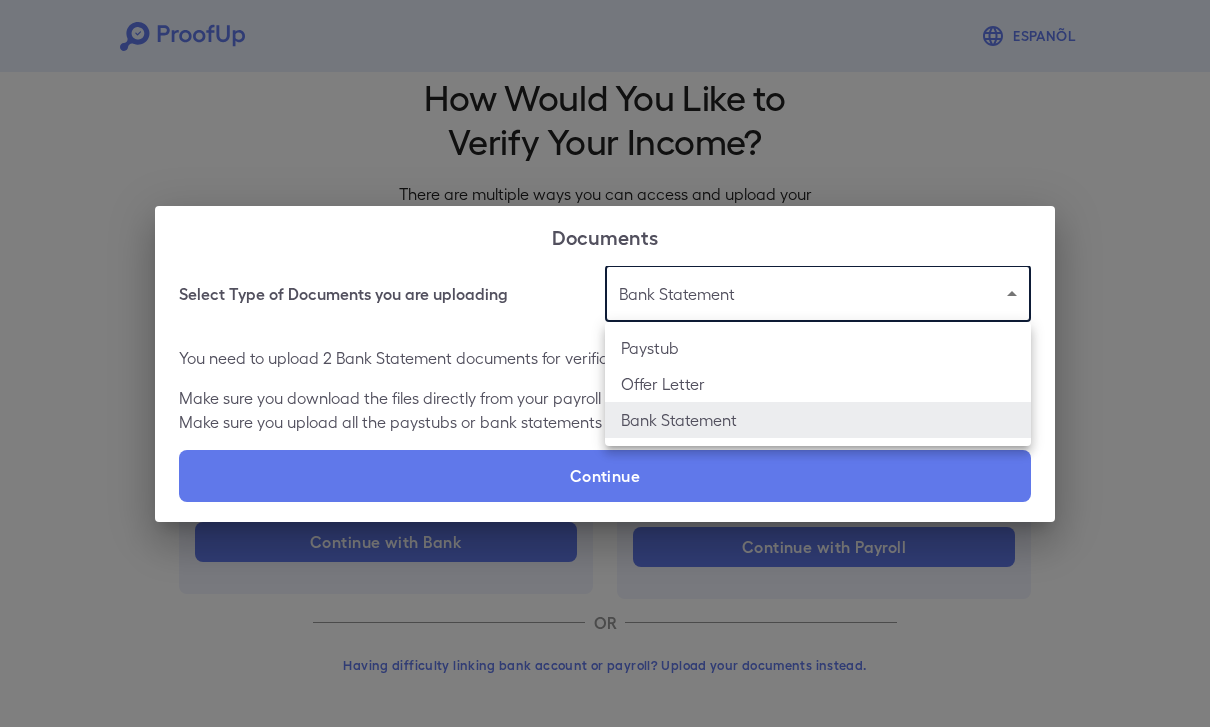 click on "Paystub" at bounding box center [818, 348] 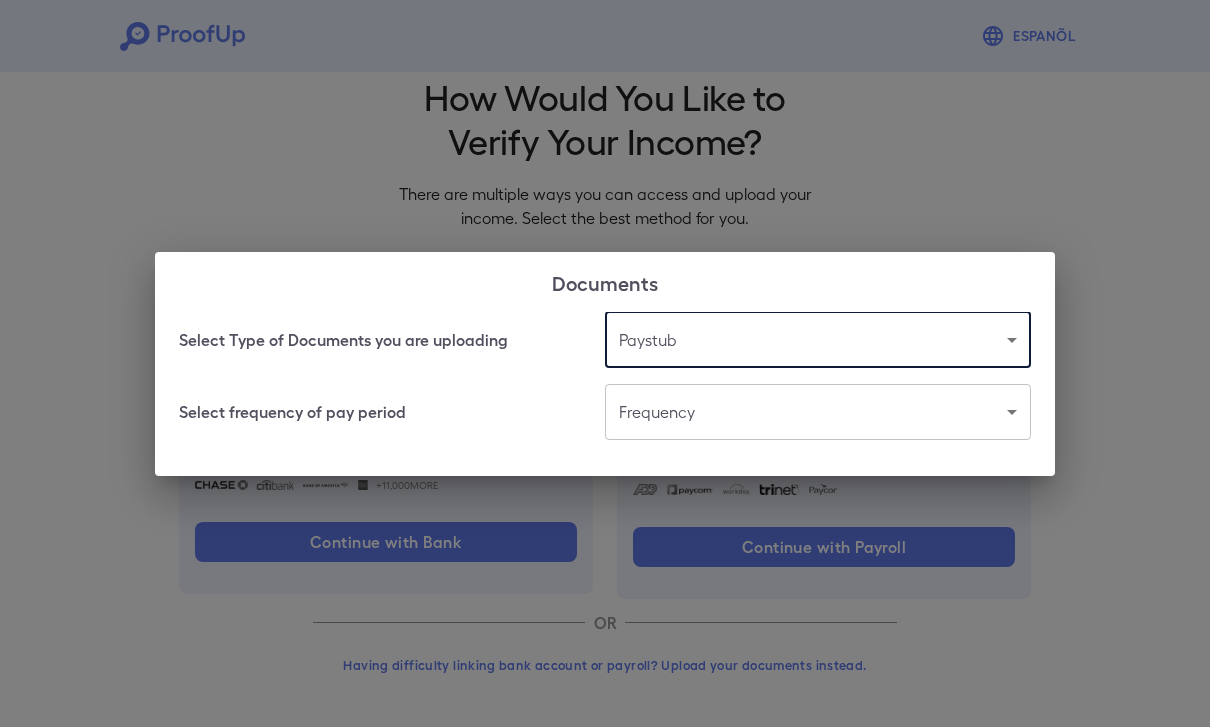 click on "Espanõl Go back How Would You Like to Verify Your Income? There are multiple ways you can access and upload your income. Select the best method for you. Connect your Bank Account Link the bank account(s) you wish to share for a one-time verification with the apartment complex. Make sure you click Allow at the end of the process to share data with us. Institutions such as: +11,000  More Continue with Bank Connect your Payroll Provider Directly link your payroll account through a one-time verification to verify your income. Make sure you click Allow at the end of the process to share data with us. Providers such as: Continue with Payroll OR Having difficulty linking bank account or payroll? Upload your documents instead. Documents Select Type of Documents you are uploading Paystub ******* ​ Select frequency of pay period Frequency ​ ​" at bounding box center [605, 348] 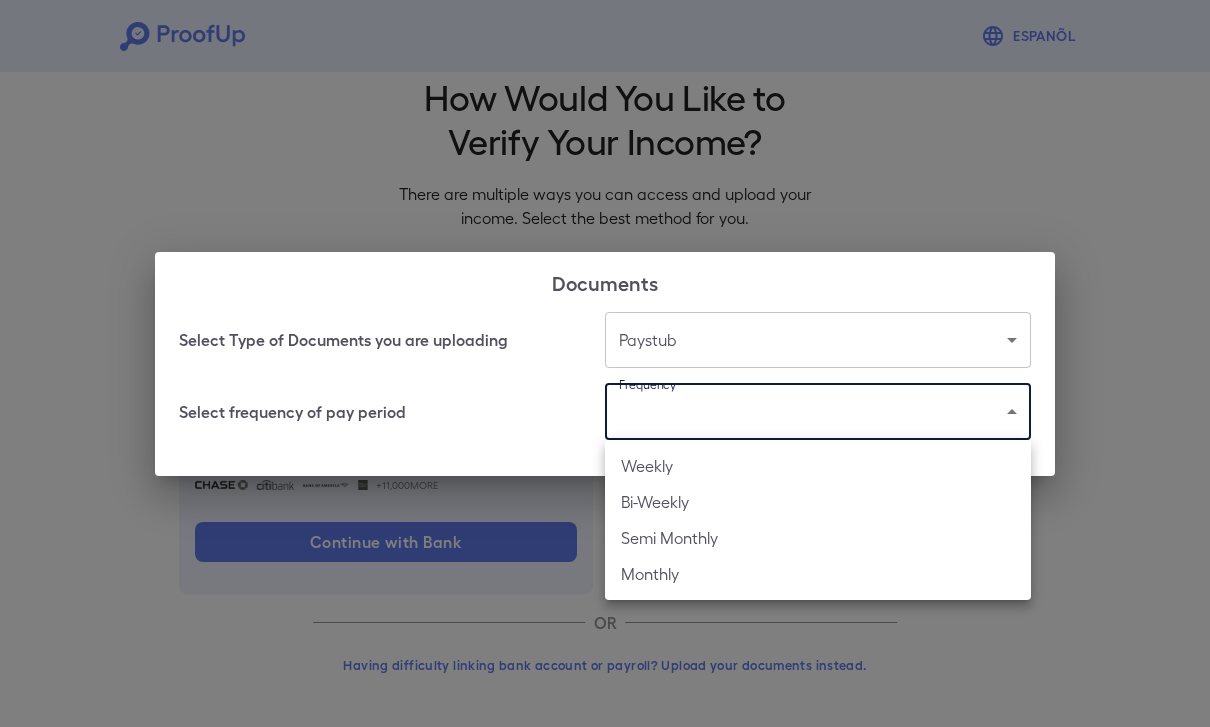 click on "Bi-Weekly" at bounding box center [818, 502] 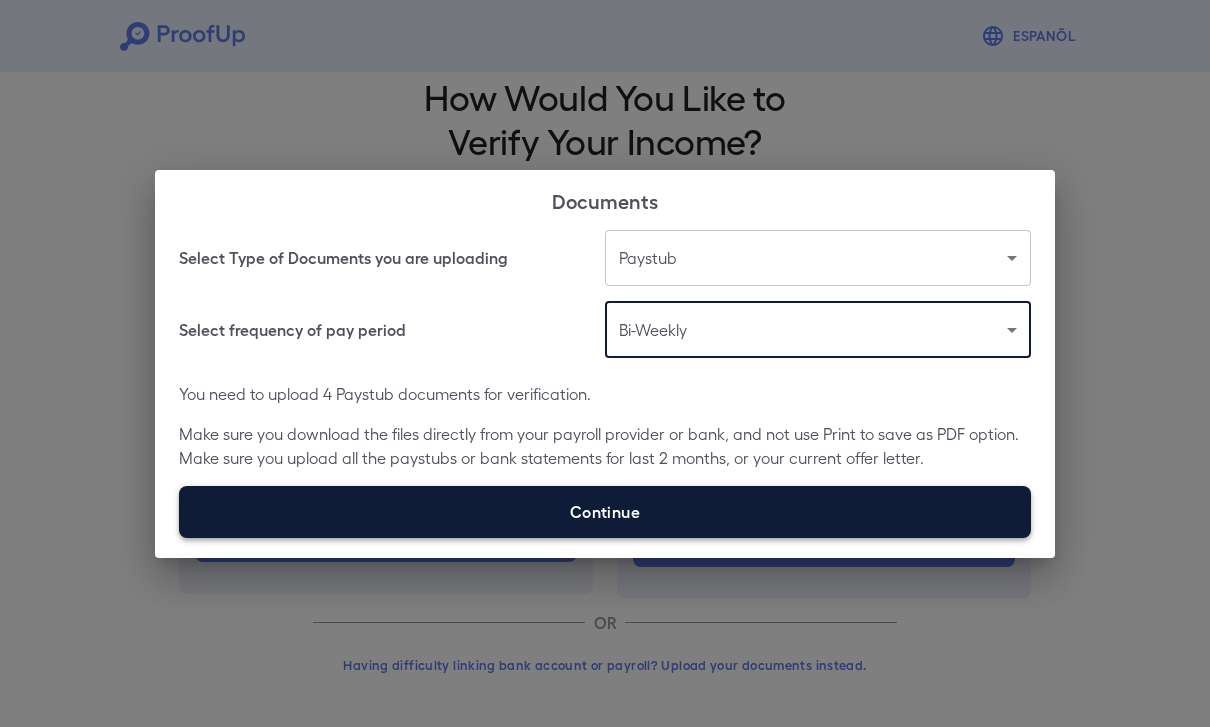 click on "Continue" at bounding box center (605, 512) 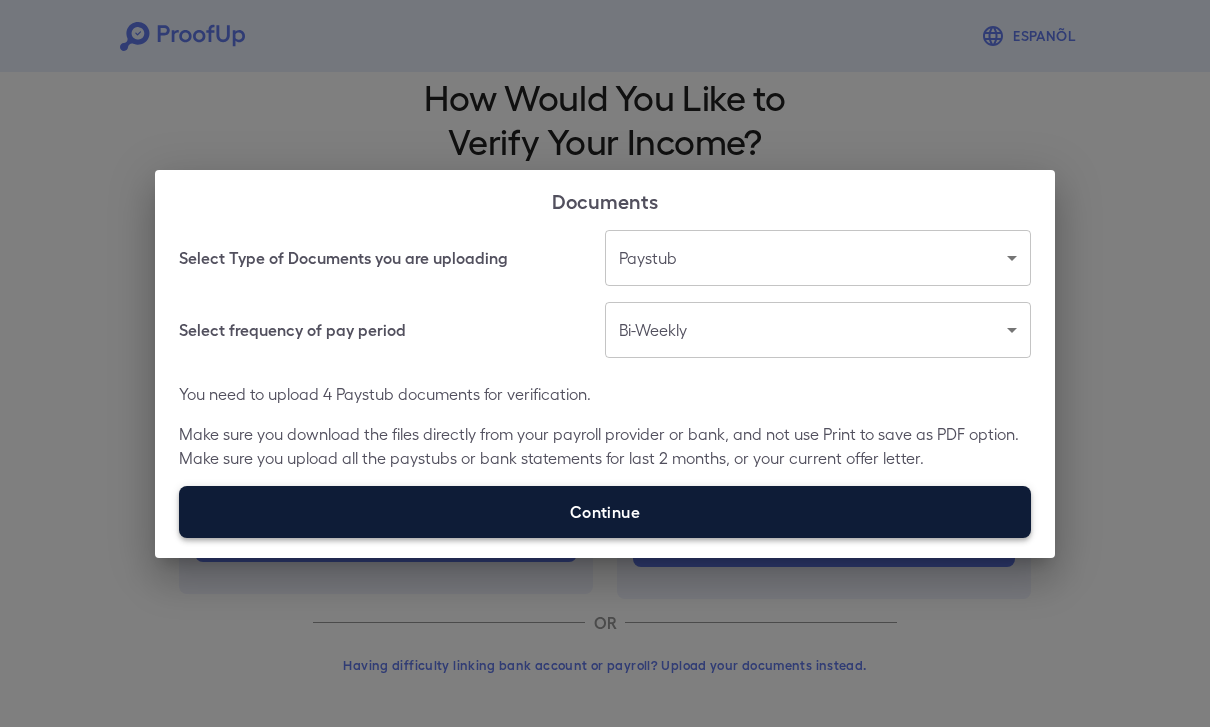 click on "Continue" at bounding box center (605, 512) 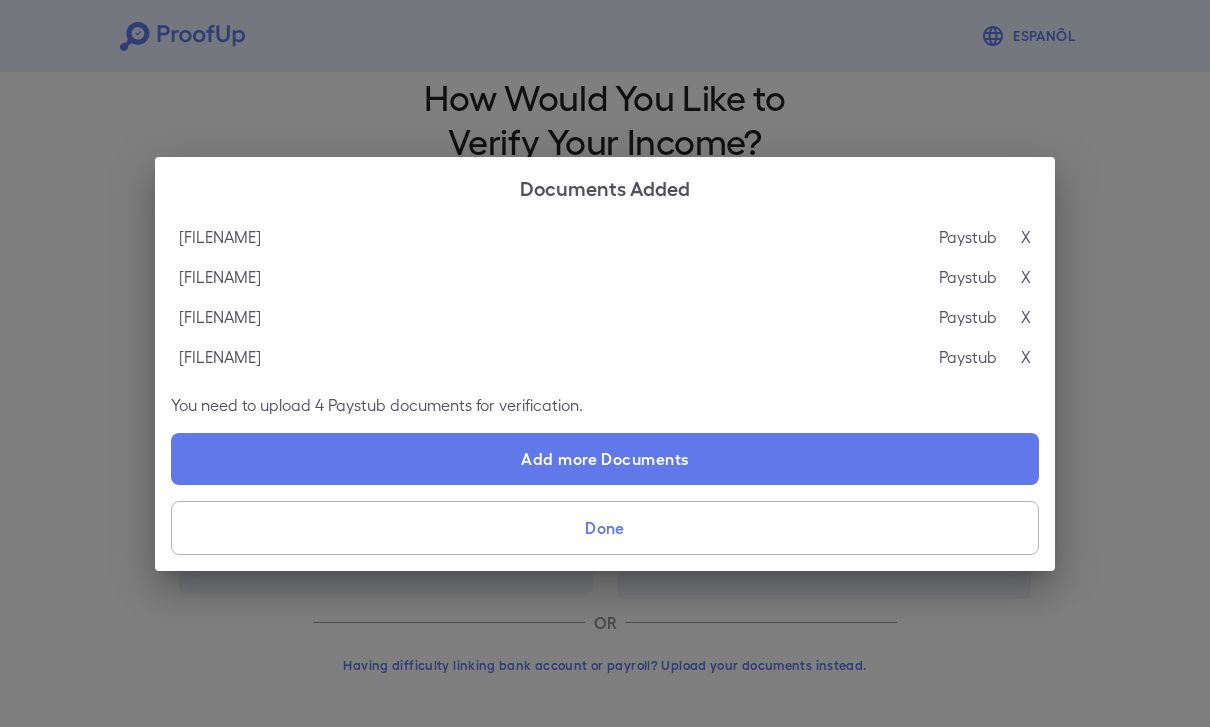 click on "Documents Added IMG_0699.pdf Paystub X IMG_0698.pdf Paystub X PDF 1.pdf Paystub X IMG_0697.pdf Paystub X You need to upload 4 Paystub documents for verification. Add more Documents Done" at bounding box center [605, 363] 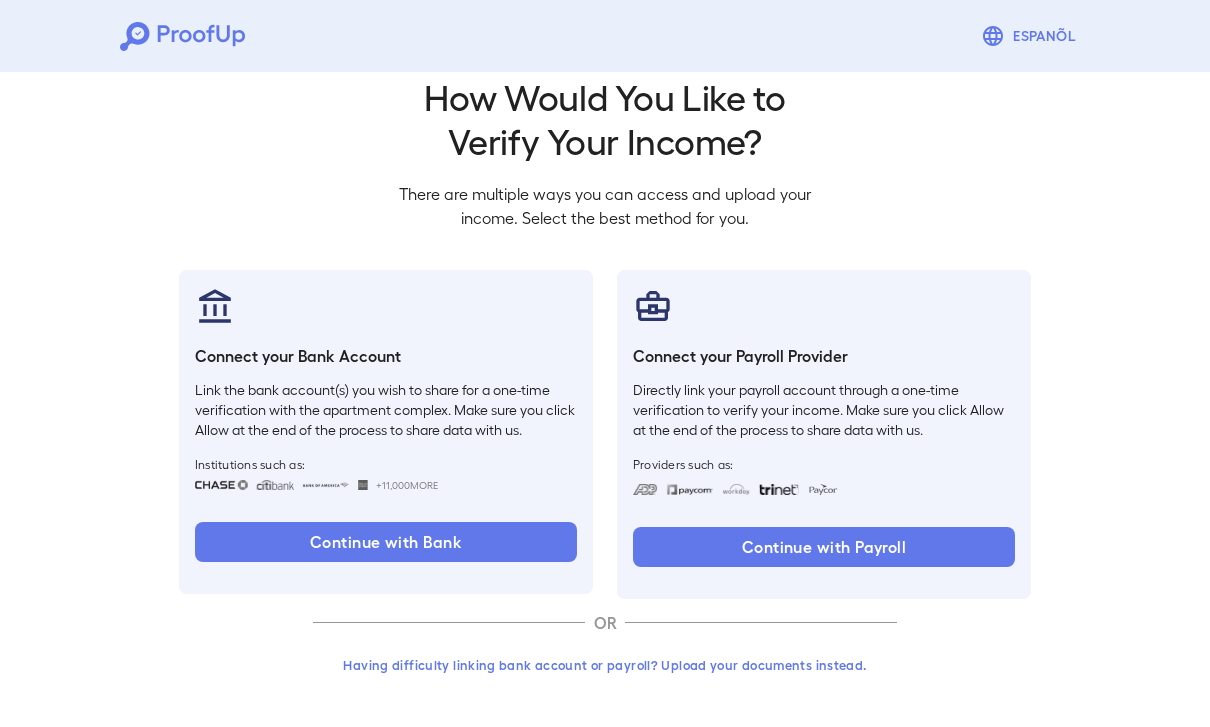 click on "Having difficulty linking bank account or payroll? Upload your documents instead." at bounding box center (605, 665) 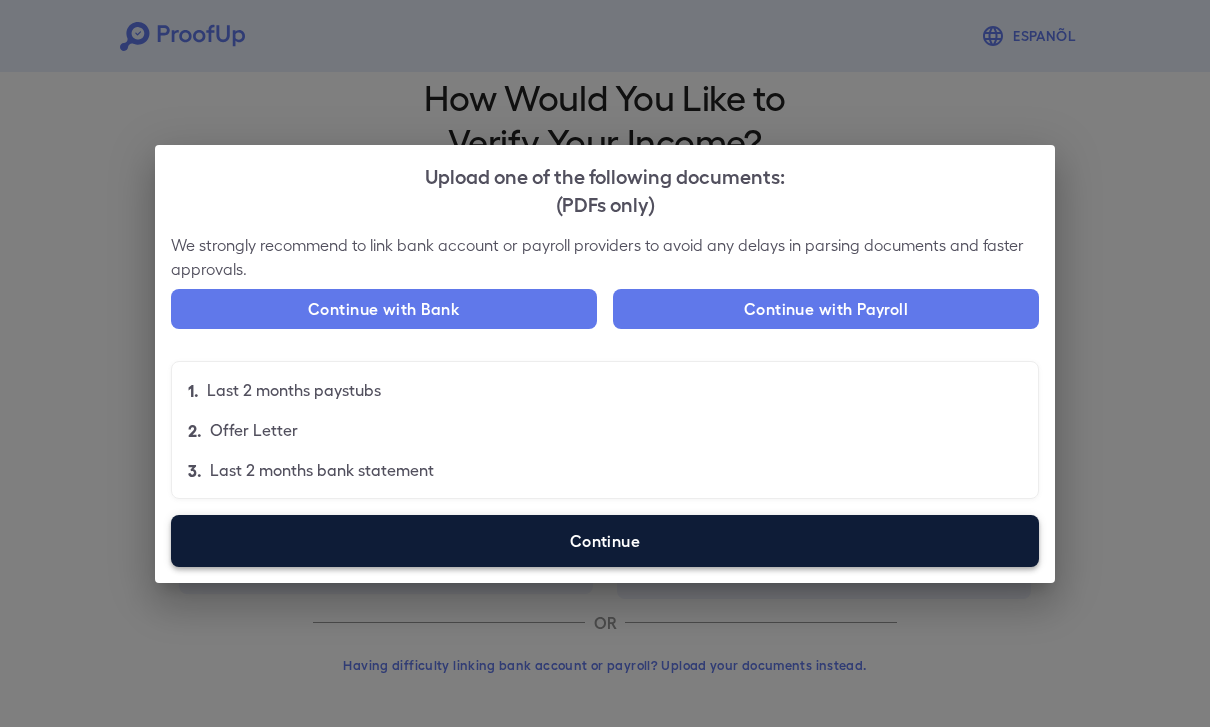 click on "Continue" at bounding box center (605, 541) 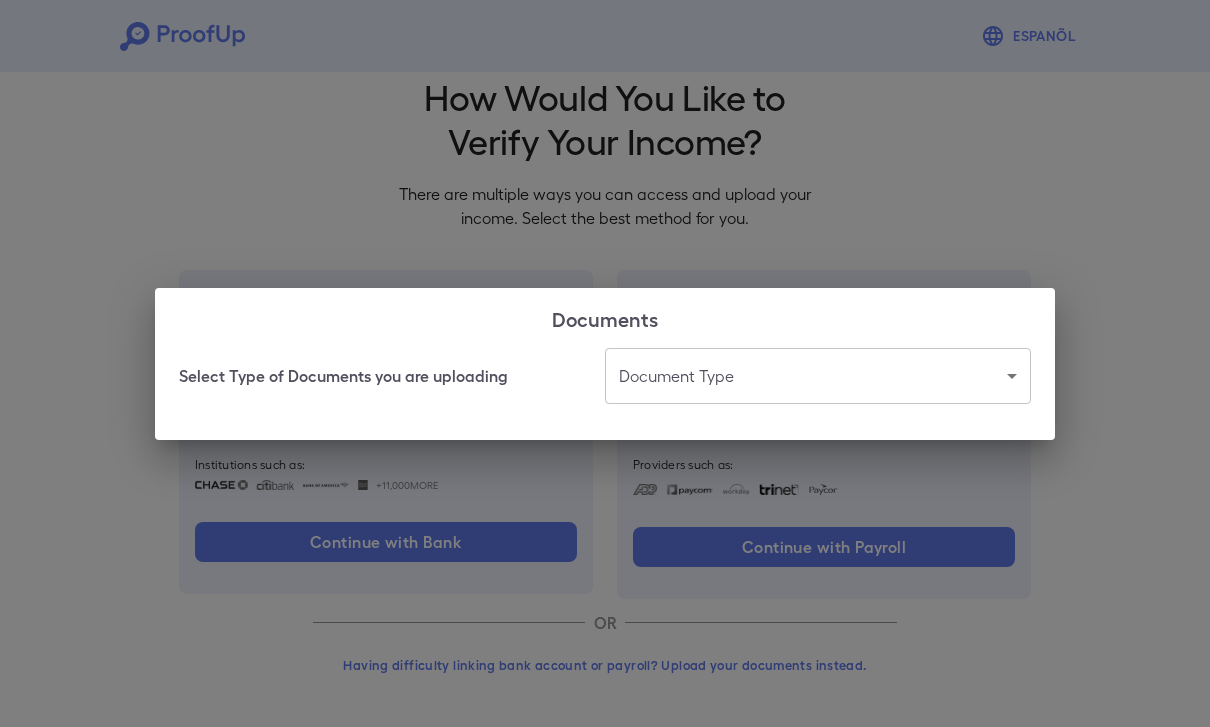 click on "Espanõl Go back How Would You Like to Verify Your Income? There are multiple ways you can access and upload your income. Select the best method for you. Connect your Bank Account Link the bank account(s) you wish to share for a one-time verification with the apartment complex. Make sure you click Allow at the end of the process to share data with us. Institutions such as: +11,000  More Continue with Bank Connect your Payroll Provider Directly link your payroll account through a one-time verification to verify your income. Make sure you click Allow at the end of the process to share data with us. Providers such as: Continue with Payroll OR Having difficulty linking bank account or payroll? Upload your documents instead. Documents Select Type of Documents you are uploading Document Type ​ ​" at bounding box center (605, 348) 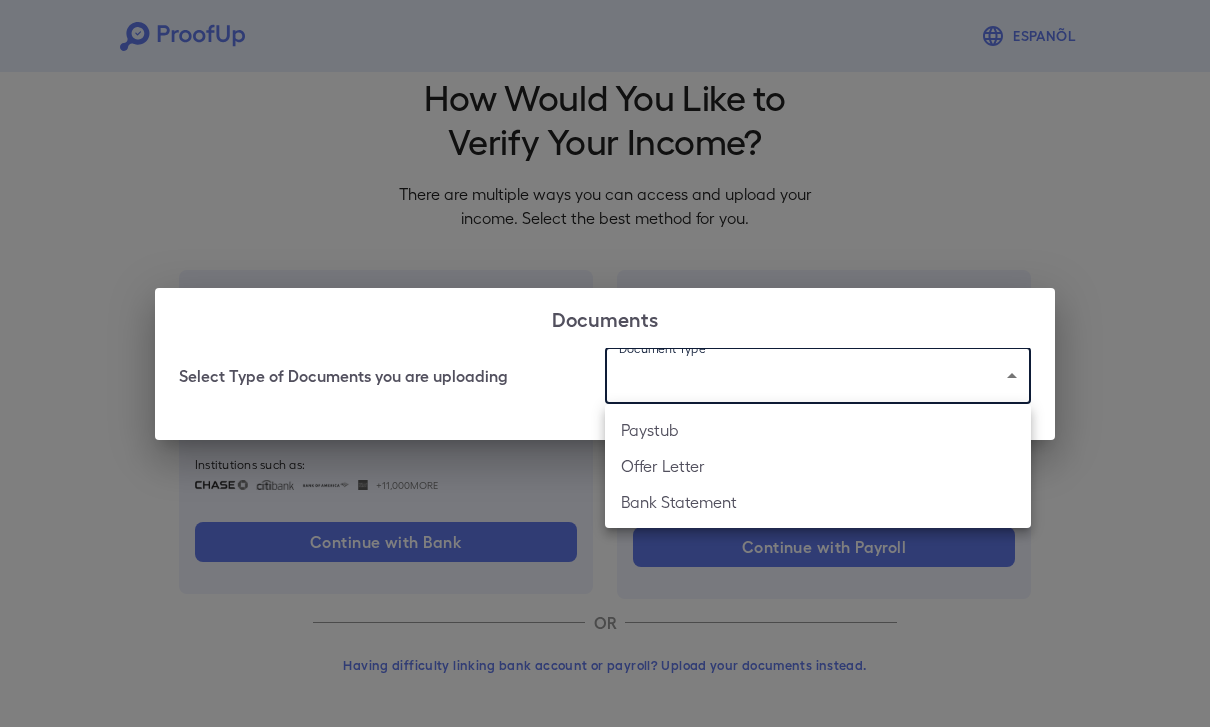click on "Paystub" at bounding box center (818, 430) 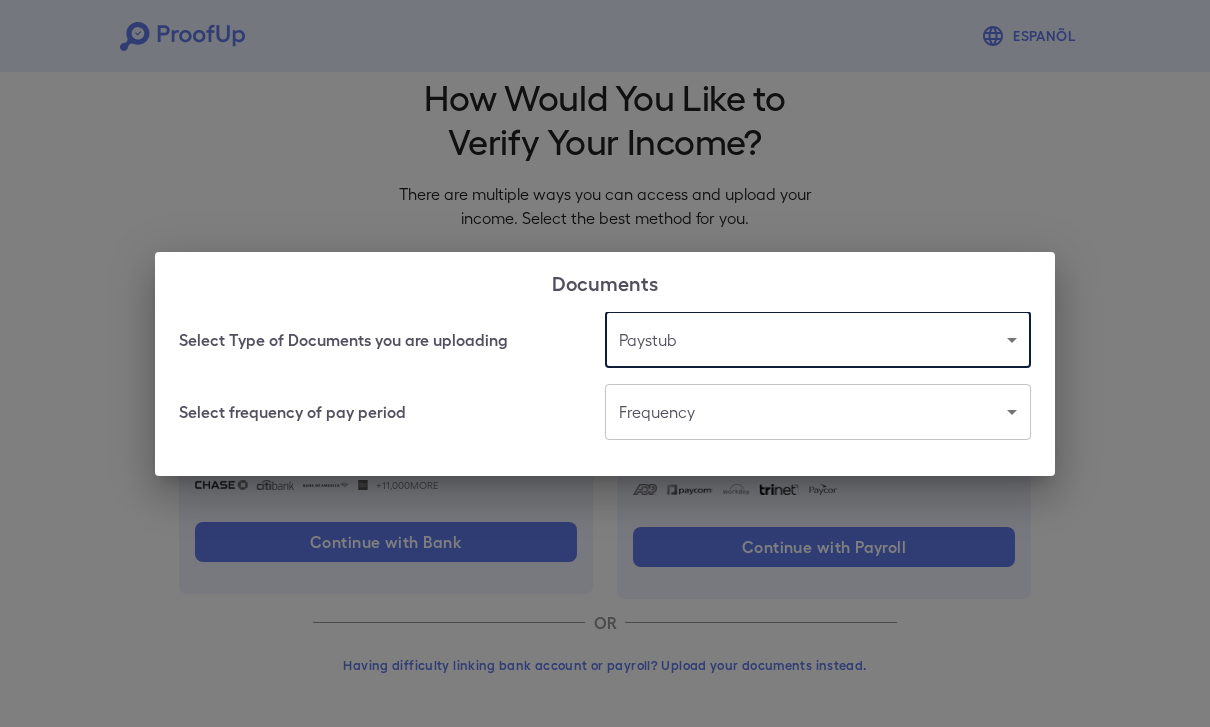 click on "Espanõl Go back How Would You Like to Verify Your Income? There are multiple ways you can access and upload your income. Select the best method for you. Connect your Bank Account Link the bank account(s) you wish to share for a one-time verification with the apartment complex. Make sure you click Allow at the end of the process to share data with us. Institutions such as: +11,000  More Continue with Bank Connect your Payroll Provider Directly link your payroll account through a one-time verification to verify your income. Make sure you click Allow at the end of the process to share data with us. Providers such as: Continue with Payroll OR Having difficulty linking bank account or payroll? Upload your documents instead. Documents Select Type of Documents you are uploading Paystub ******* ​ Select frequency of pay period Frequency ​ ​" at bounding box center [605, 348] 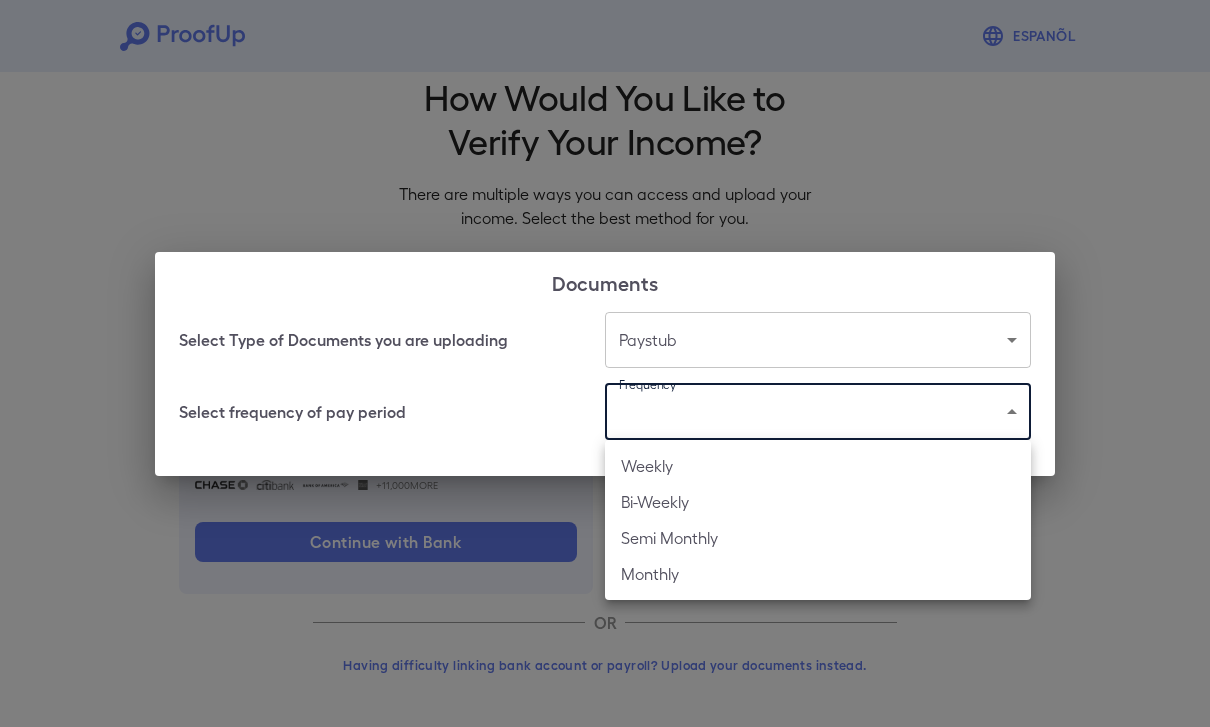 click on "Bi-Weekly" at bounding box center [818, 502] 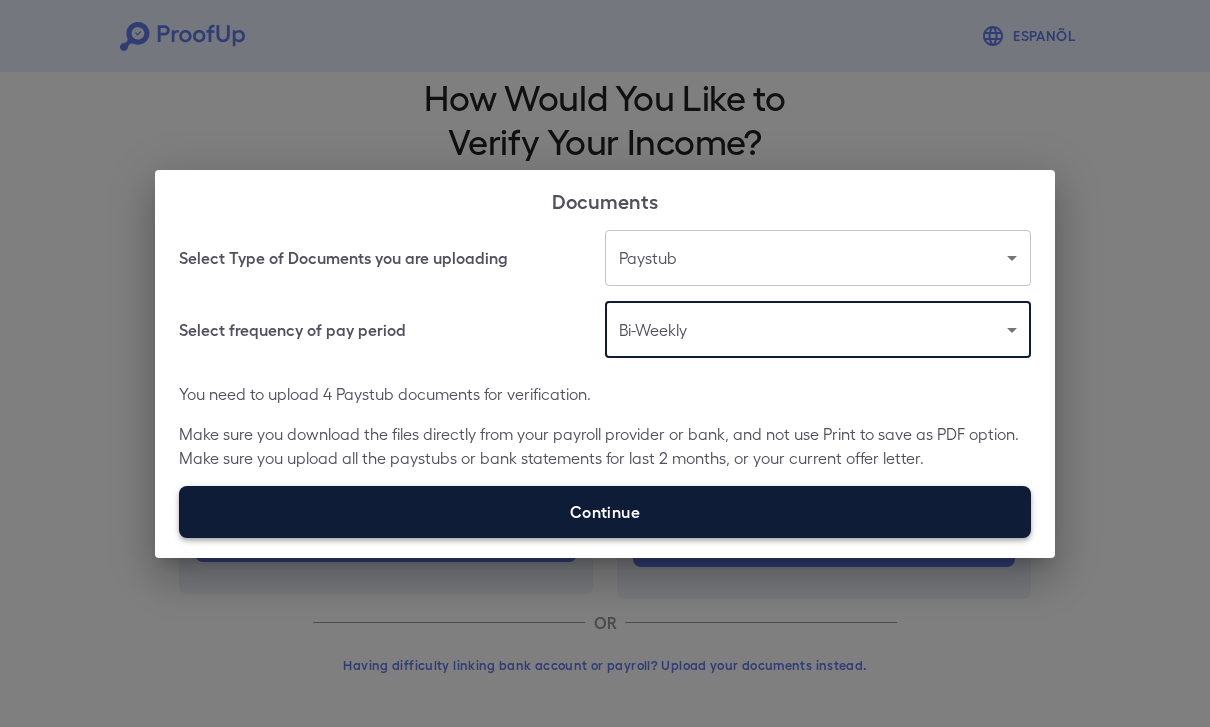 click on "Continue" at bounding box center (605, 512) 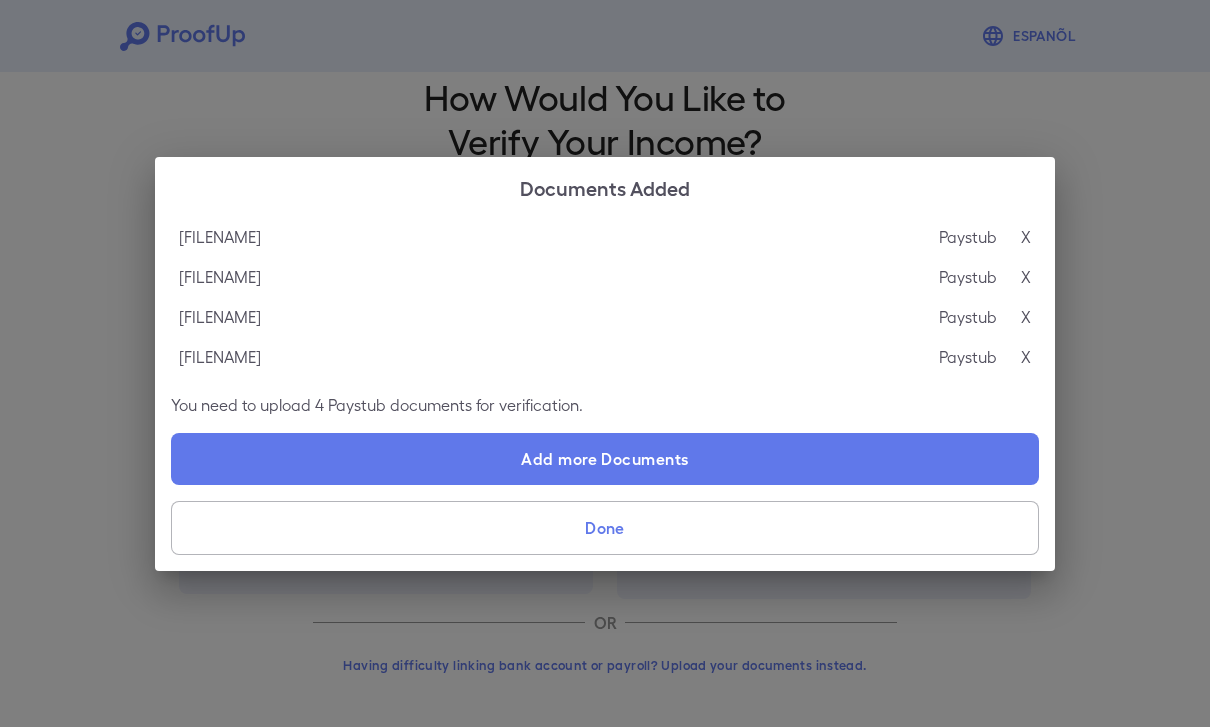 click on "Done" at bounding box center (605, 528) 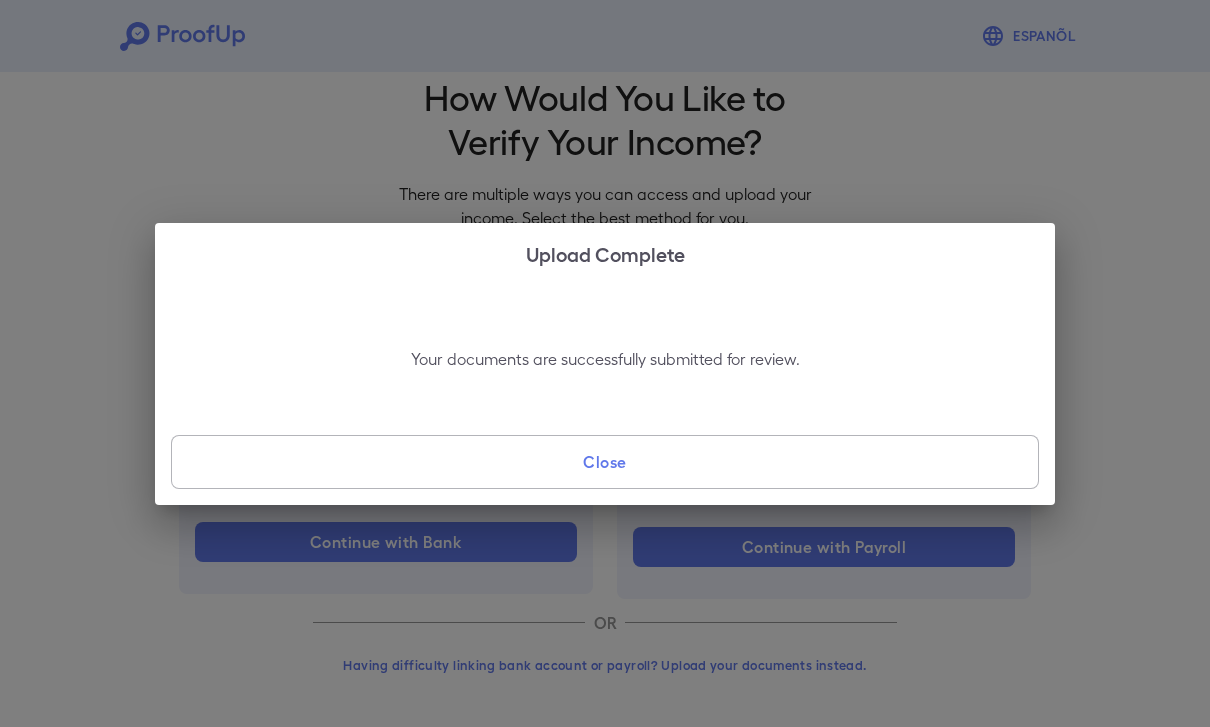 click on "Close" at bounding box center (605, 462) 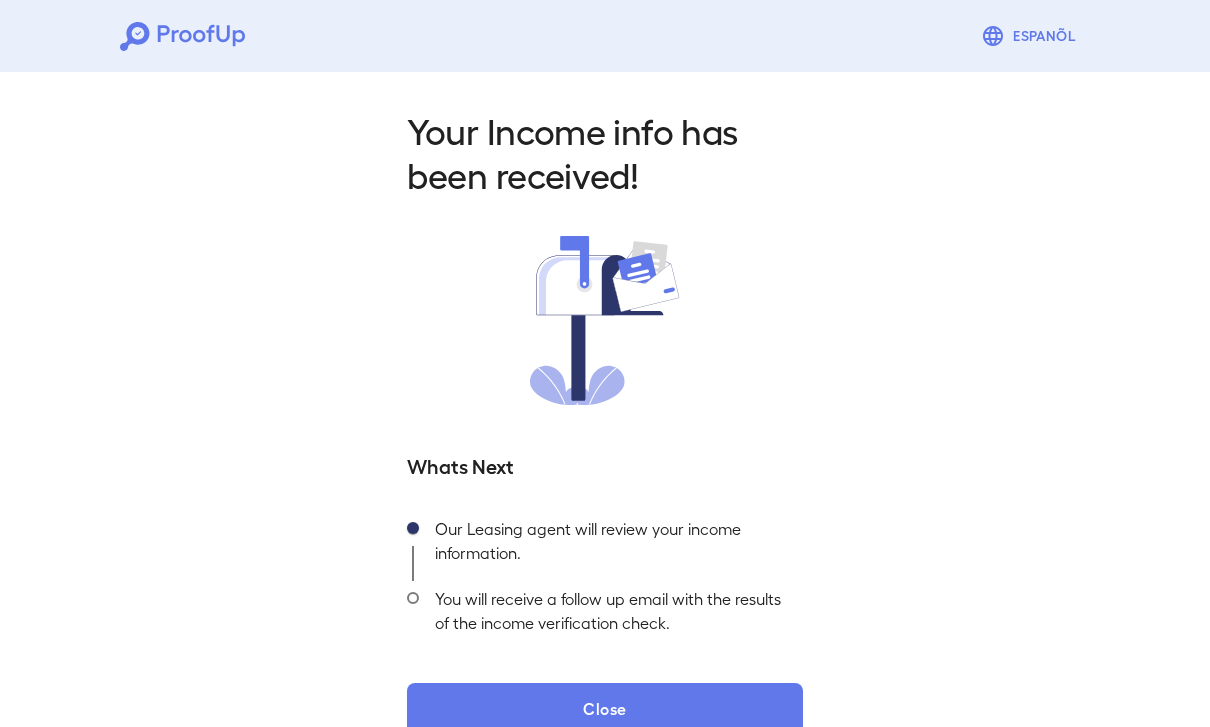 scroll, scrollTop: 37, scrollLeft: 0, axis: vertical 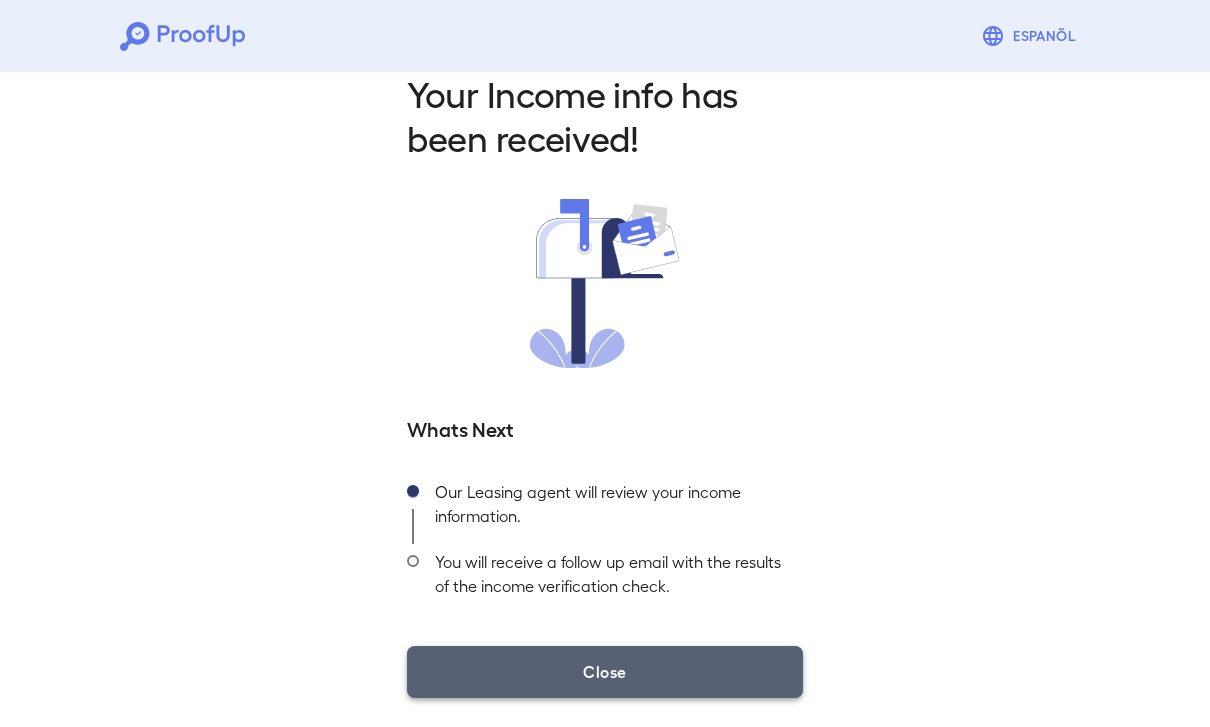 click on "Close" at bounding box center (605, 672) 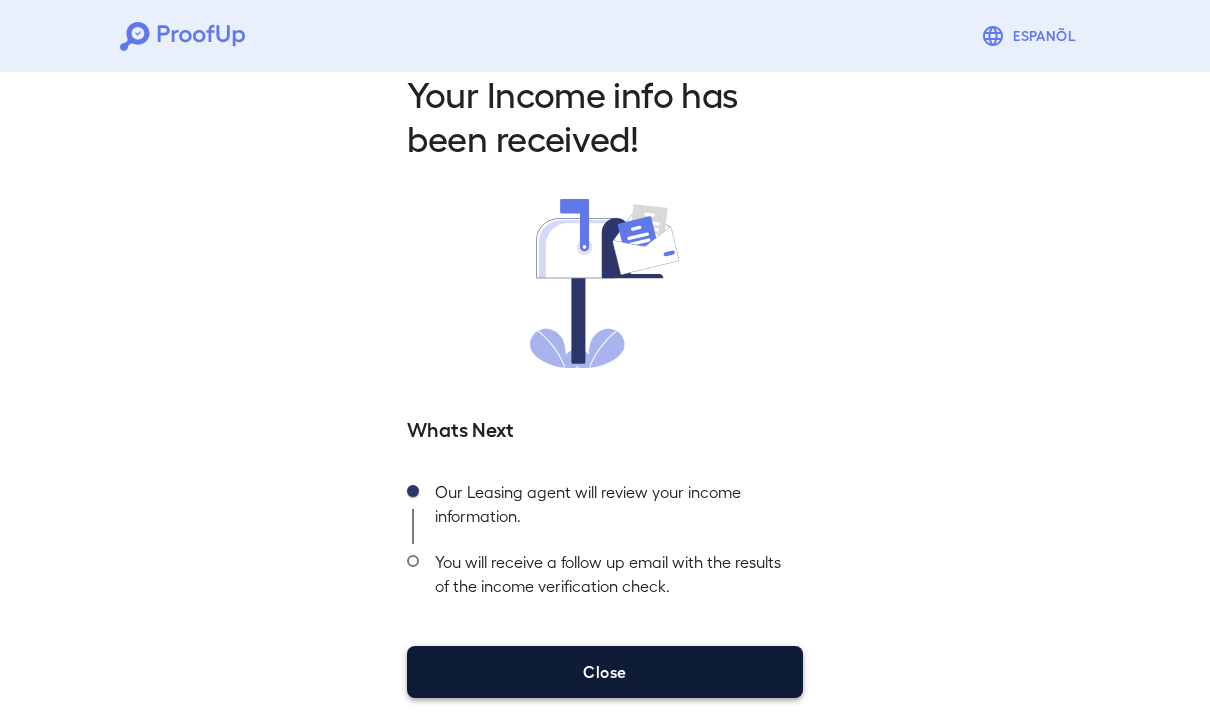 click on "Close" at bounding box center [605, 672] 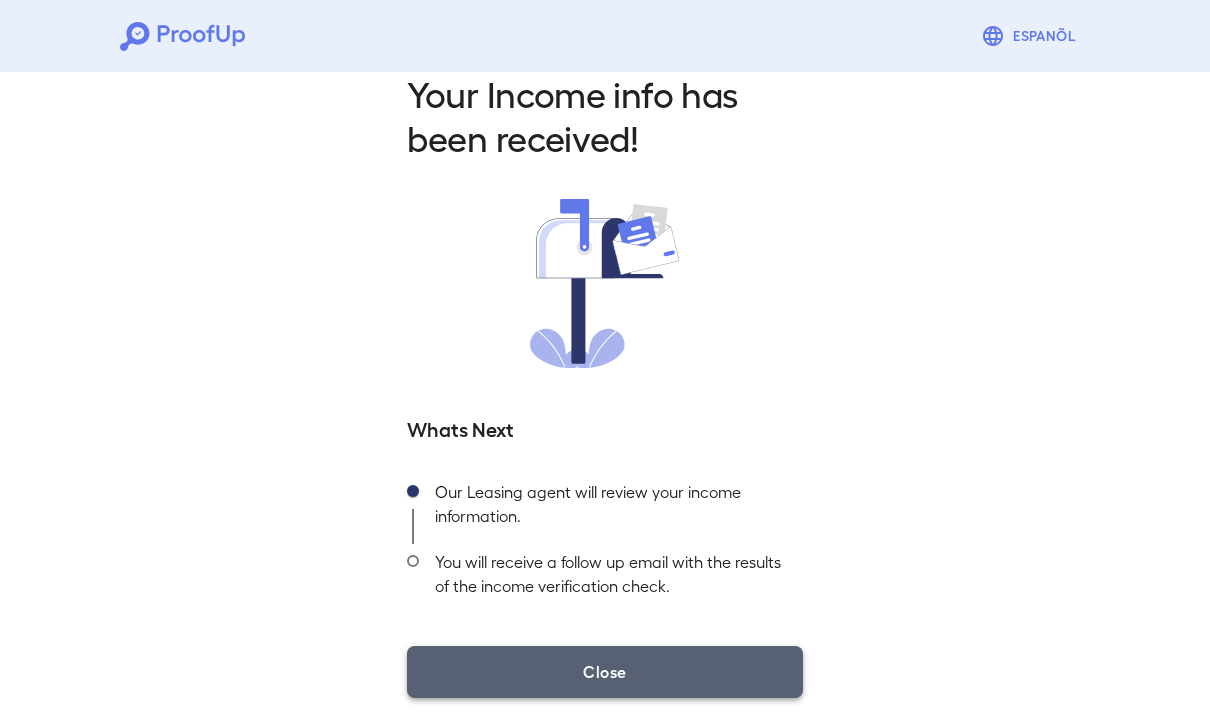 click on "Close" at bounding box center (605, 672) 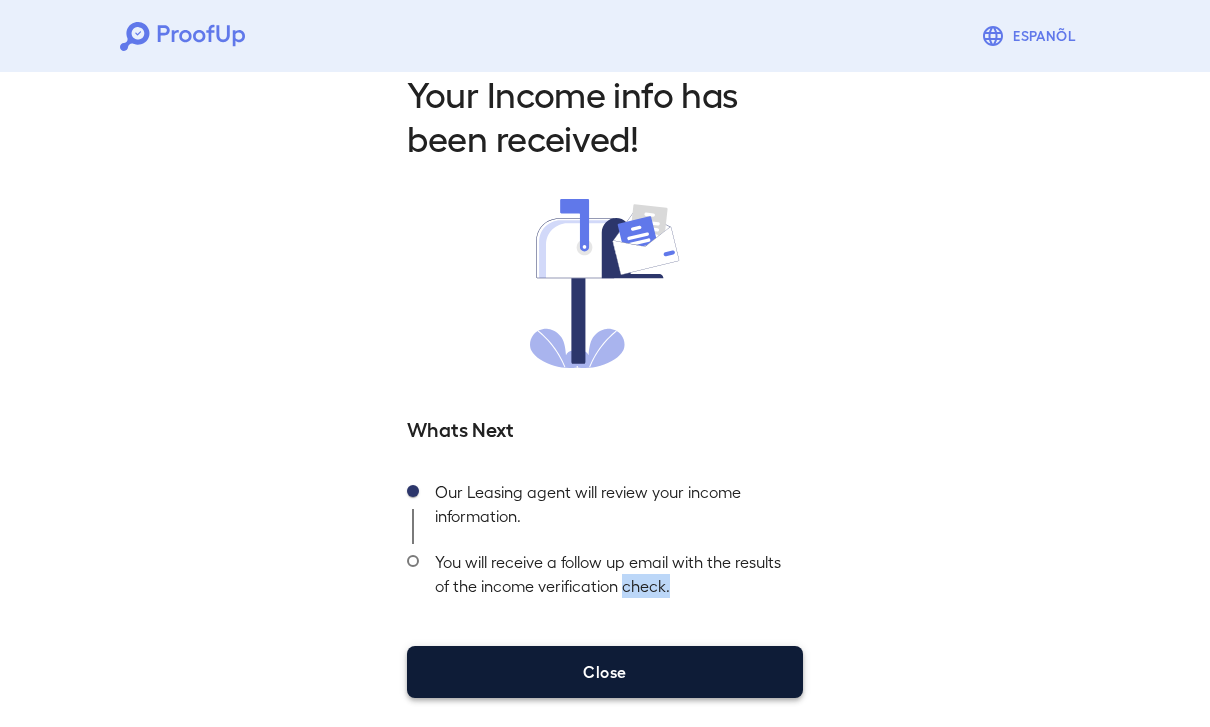 click on "Close" at bounding box center [605, 672] 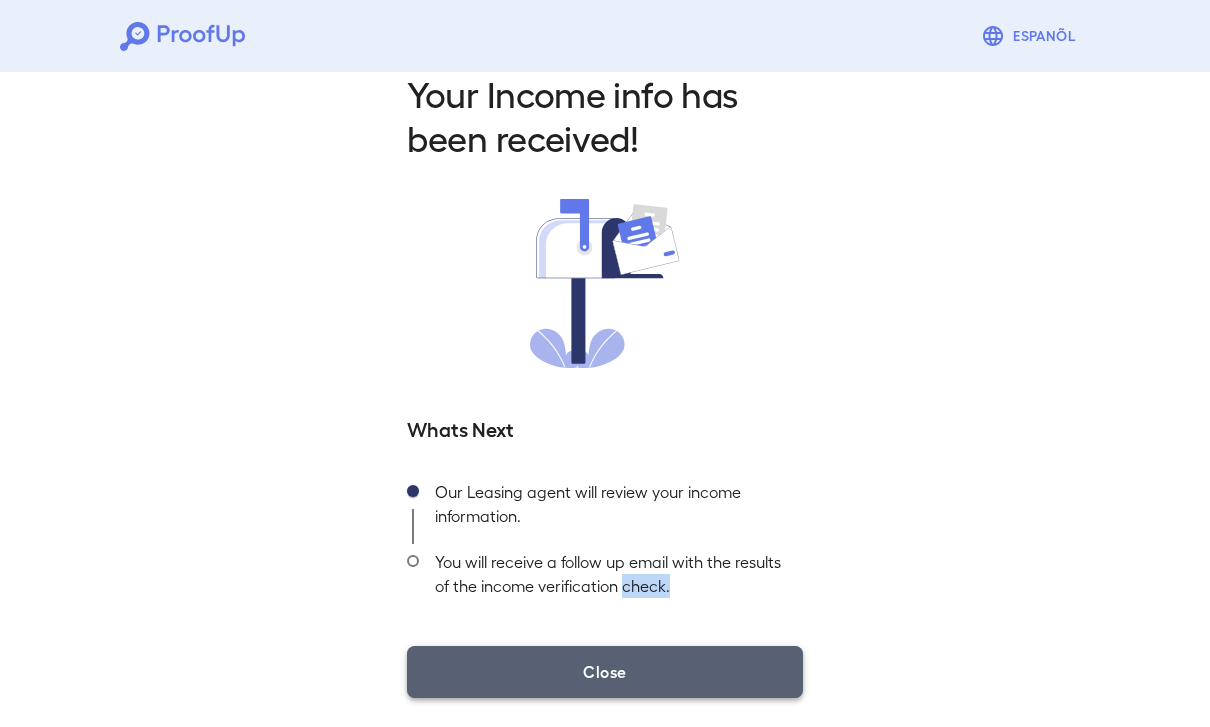 click on "Close" at bounding box center (605, 672) 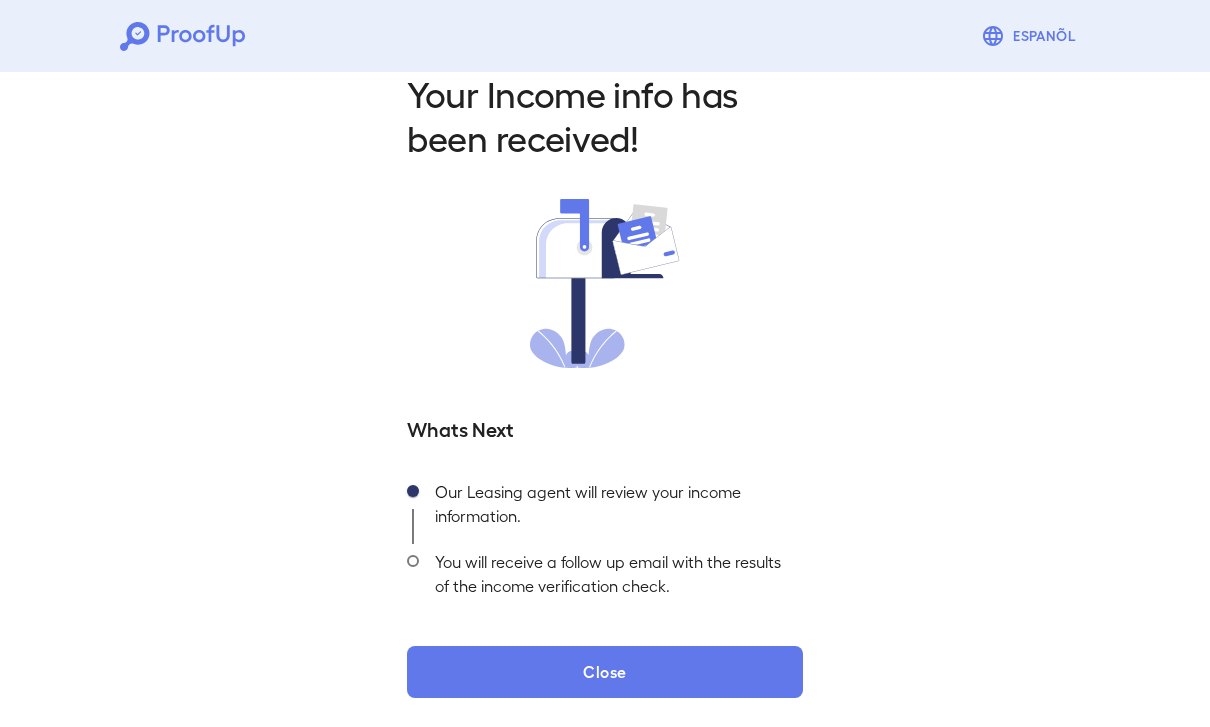 click on "Your Income info has been received! Whats Next Our Leasing agent will review your income information. You will receive a follow up email with the results of the income verification check. Close" at bounding box center (605, 378) 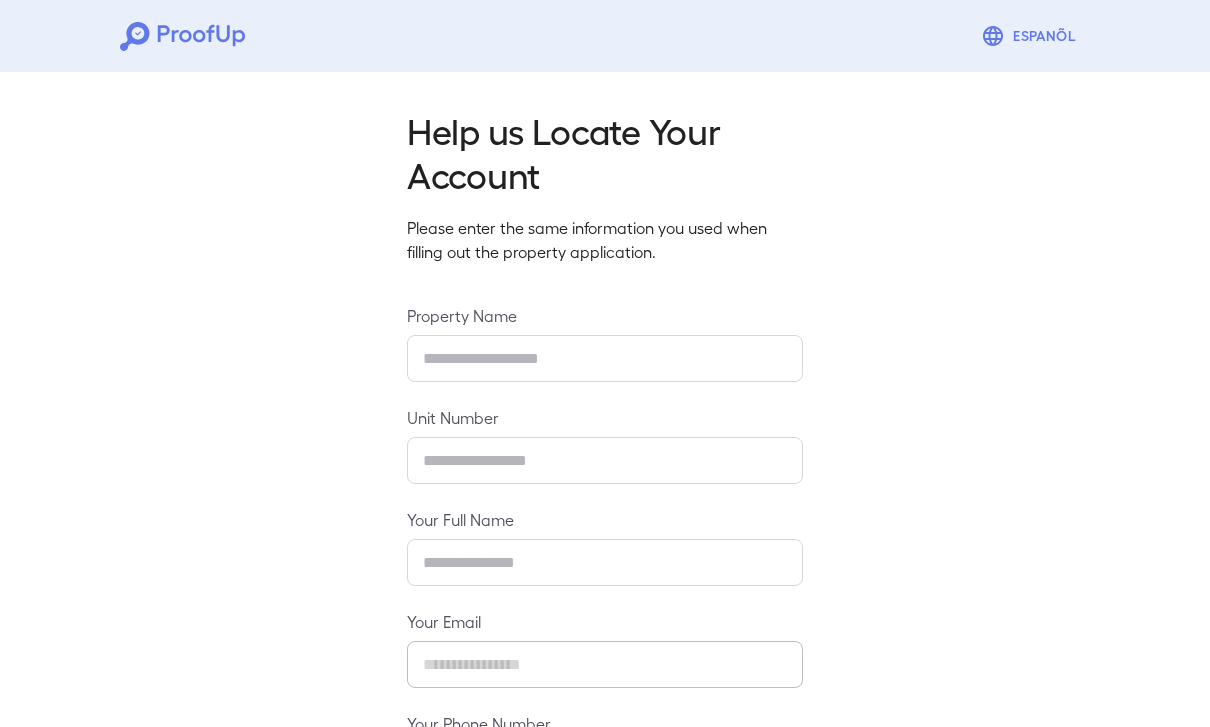 scroll, scrollTop: 0, scrollLeft: 0, axis: both 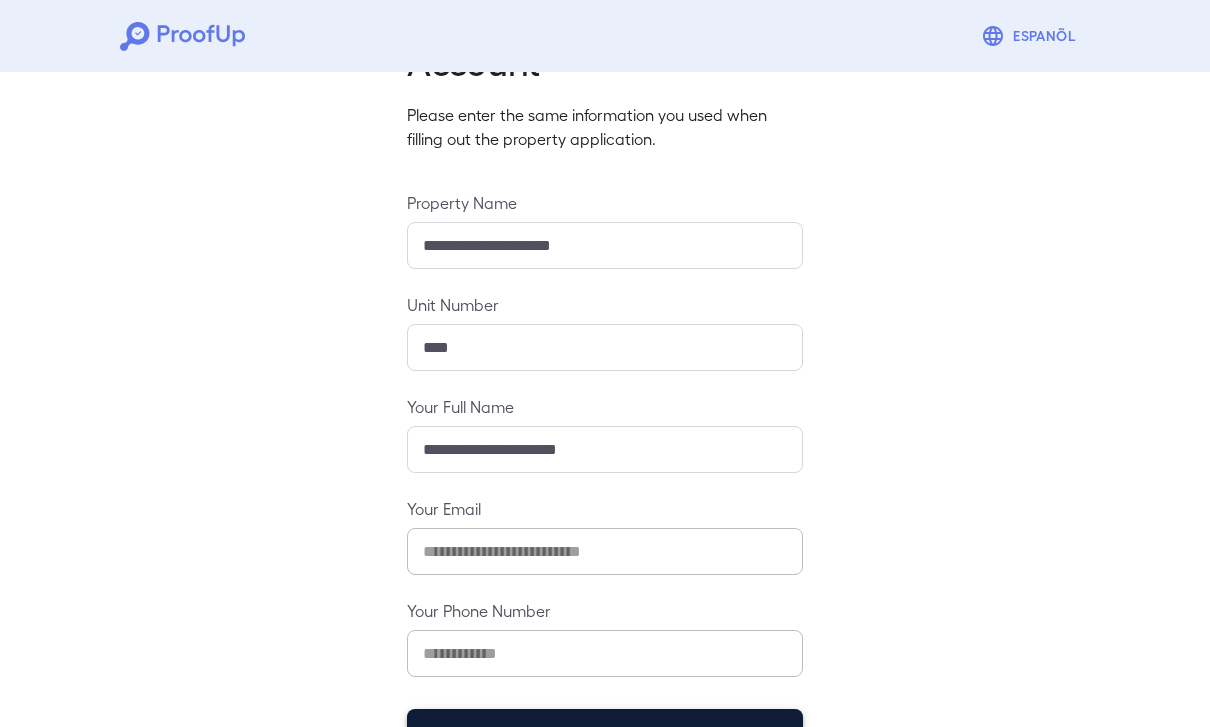 click on "Continue" at bounding box center (605, 735) 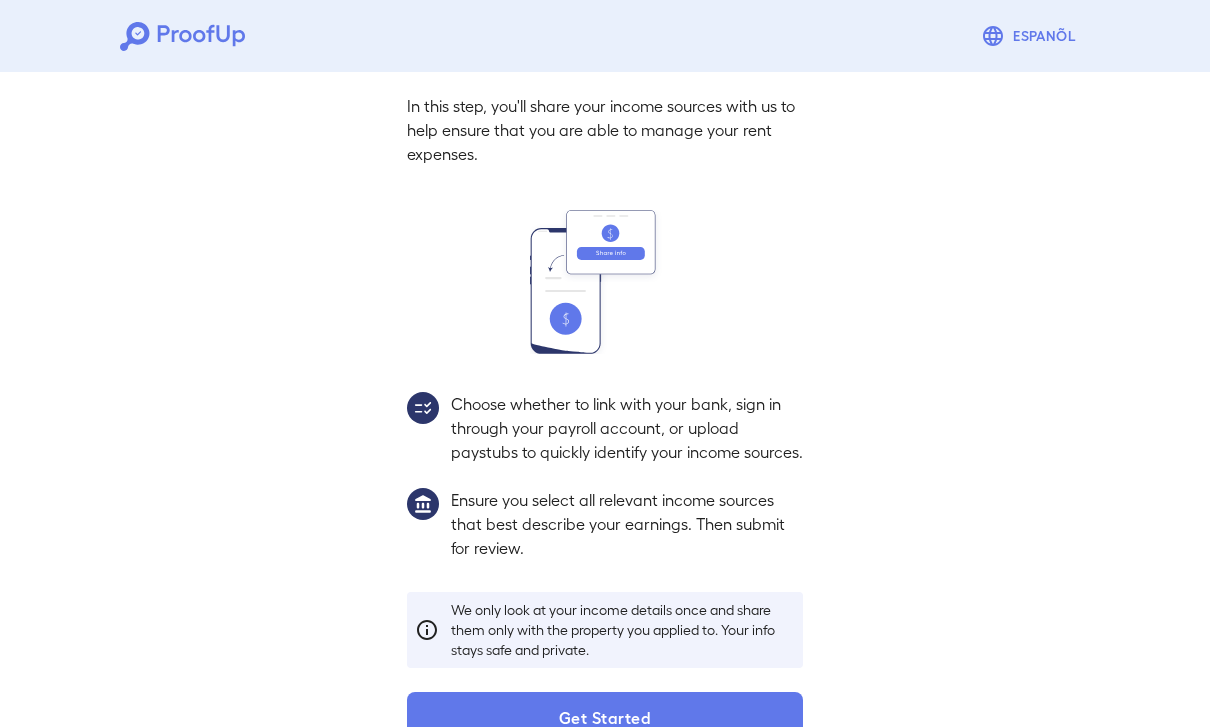 scroll, scrollTop: 85, scrollLeft: 0, axis: vertical 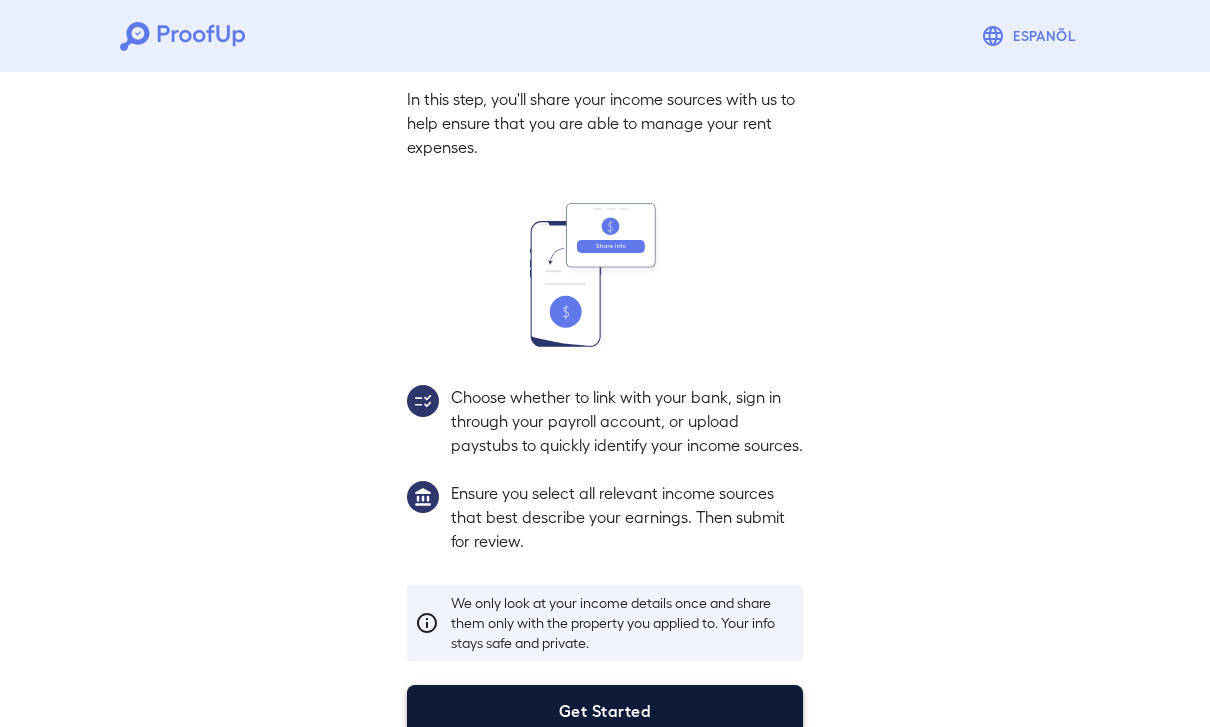 click on "Get Started" at bounding box center [605, 711] 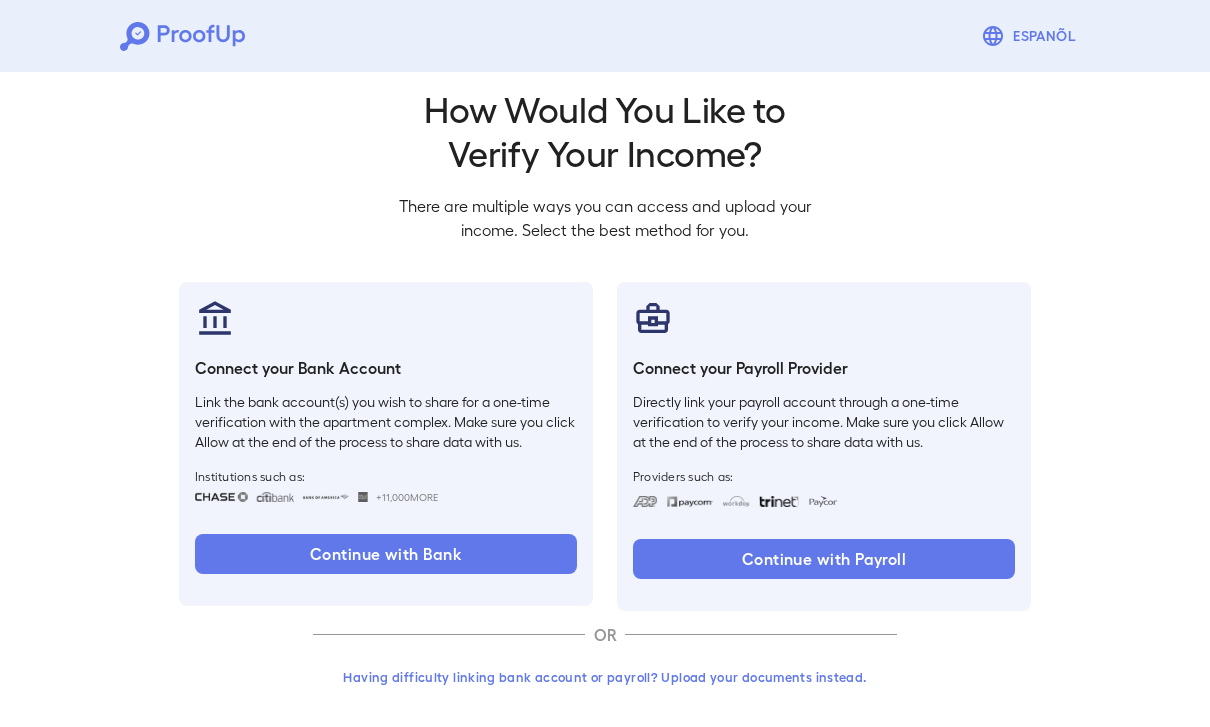 scroll, scrollTop: 34, scrollLeft: 0, axis: vertical 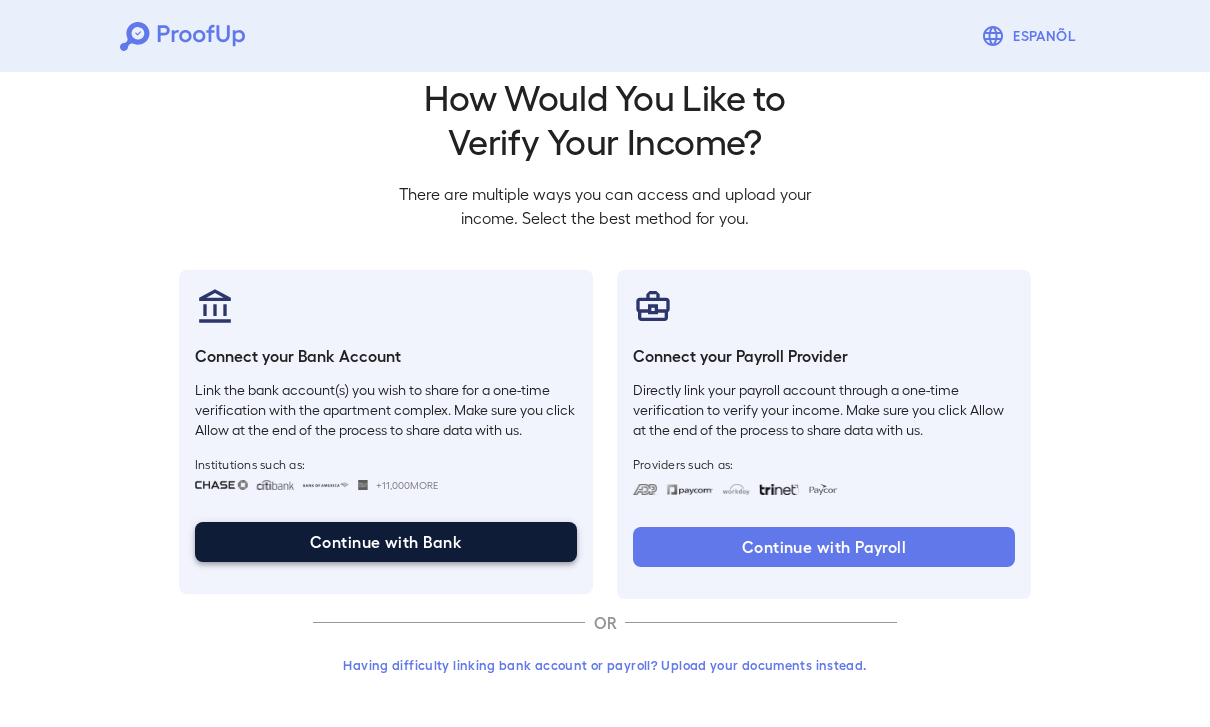 click on "Continue with Bank" at bounding box center [386, 542] 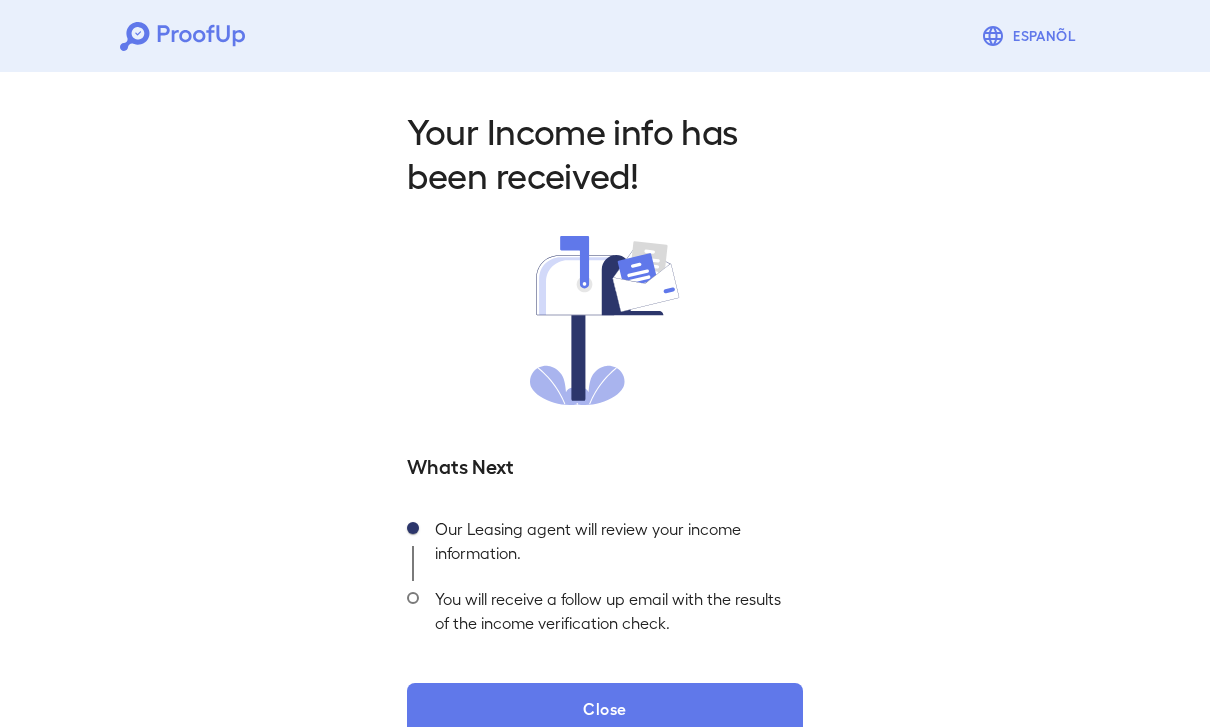 scroll, scrollTop: 37, scrollLeft: 0, axis: vertical 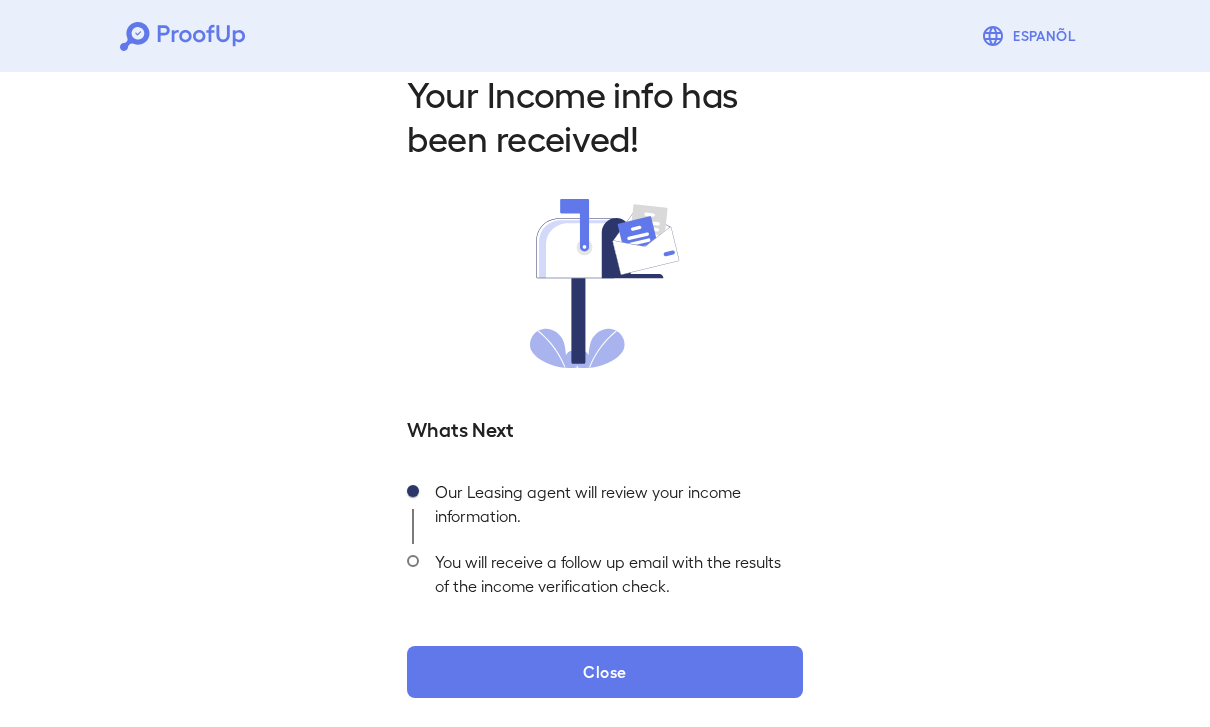 click 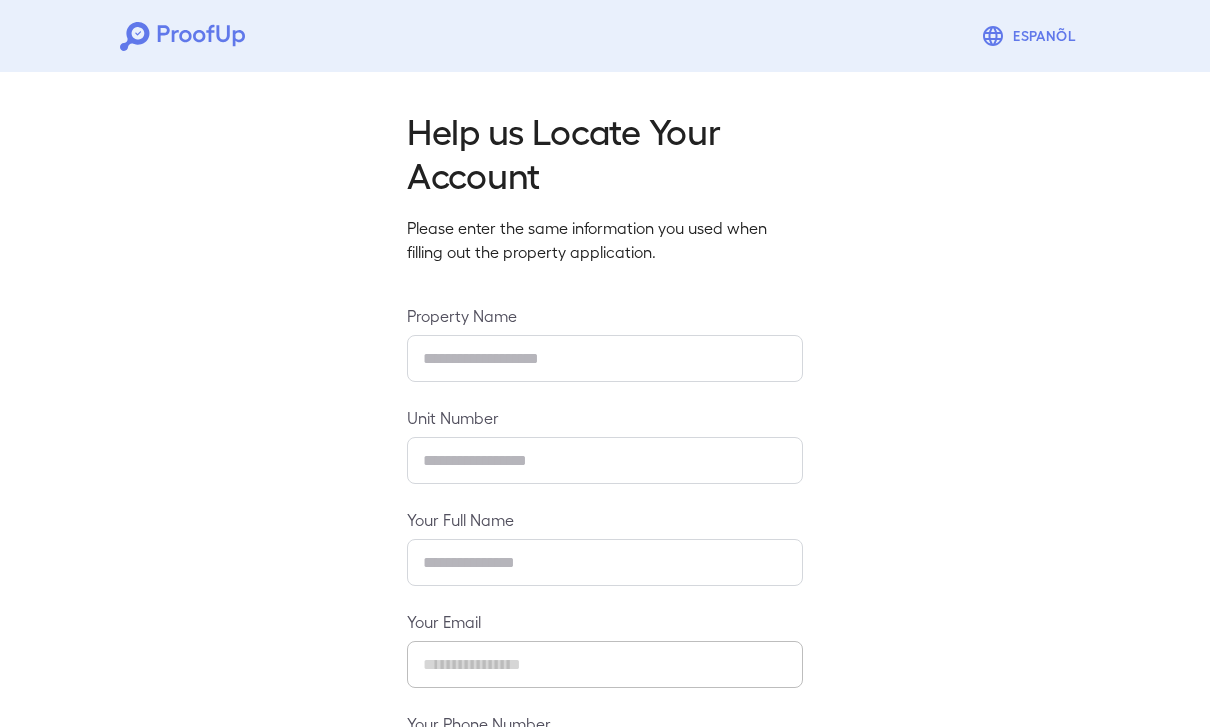 scroll, scrollTop: 0, scrollLeft: 0, axis: both 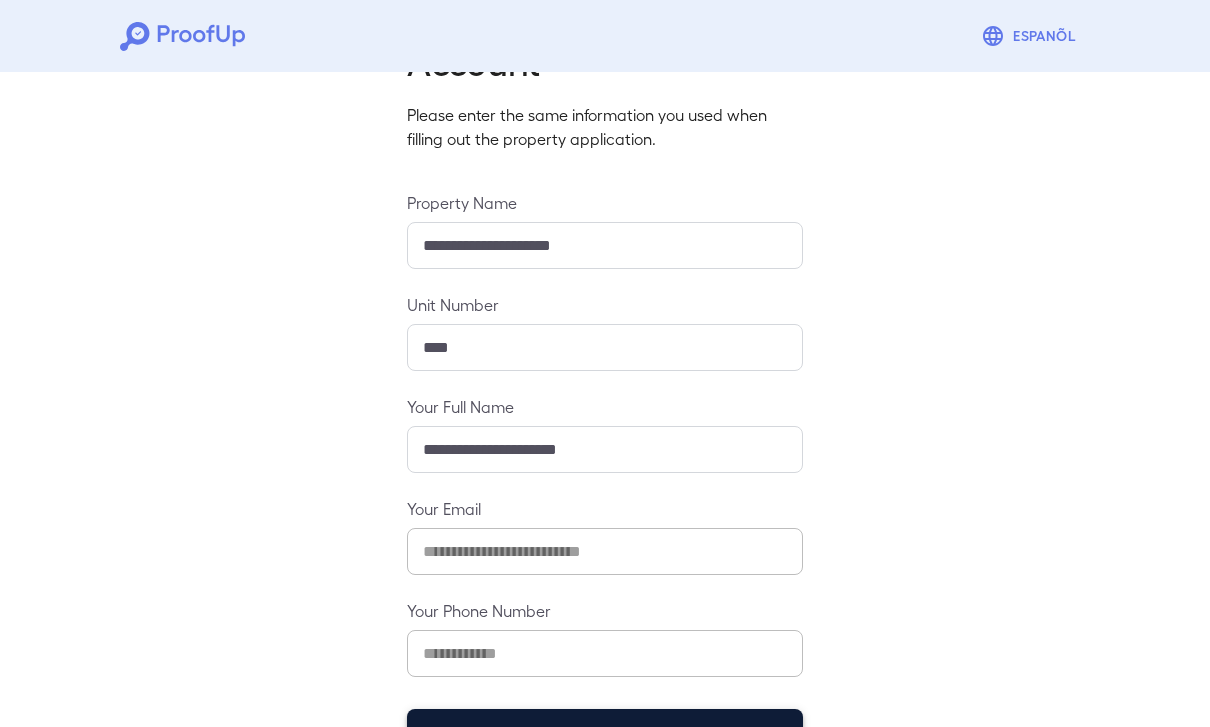click on "Continue" at bounding box center (605, 735) 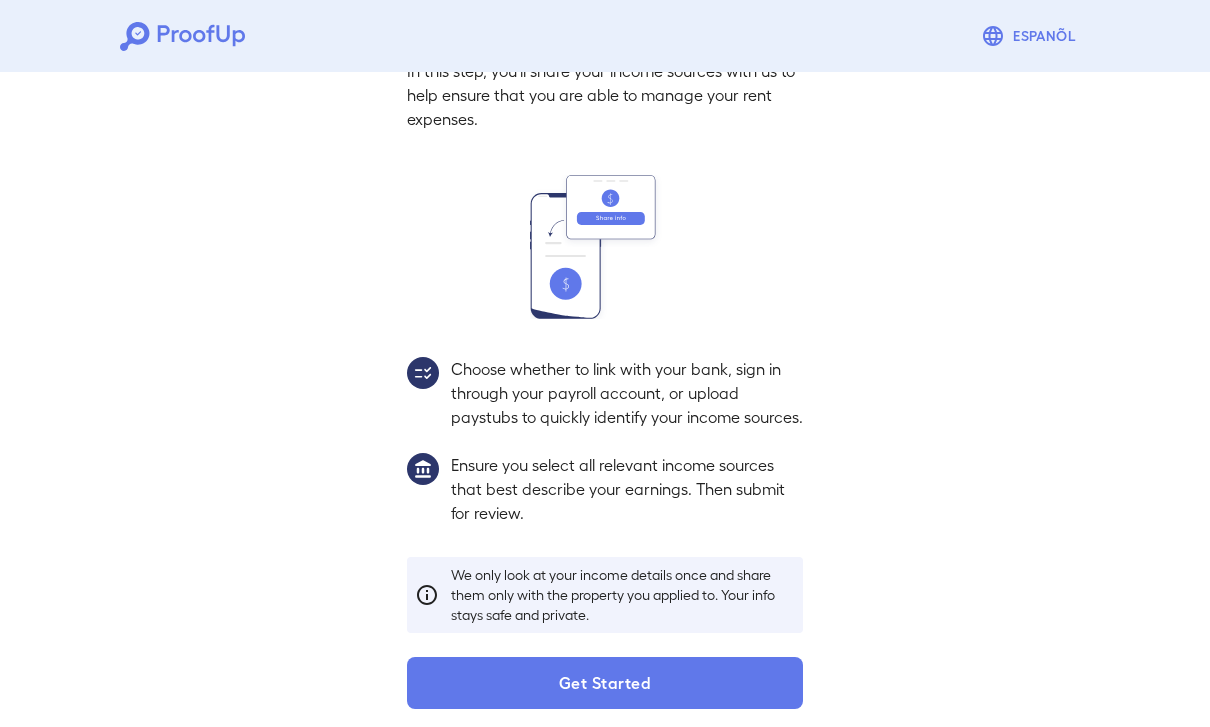 scroll, scrollTop: 85, scrollLeft: 0, axis: vertical 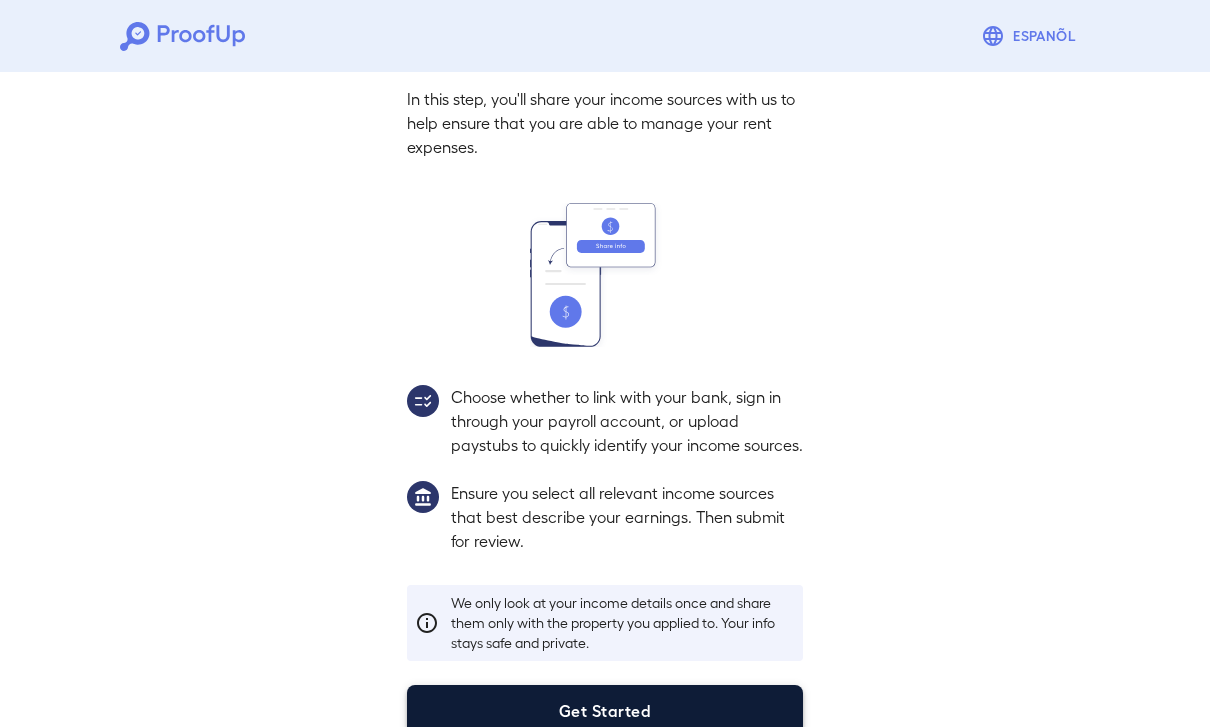 click on "Get Started" at bounding box center [605, 711] 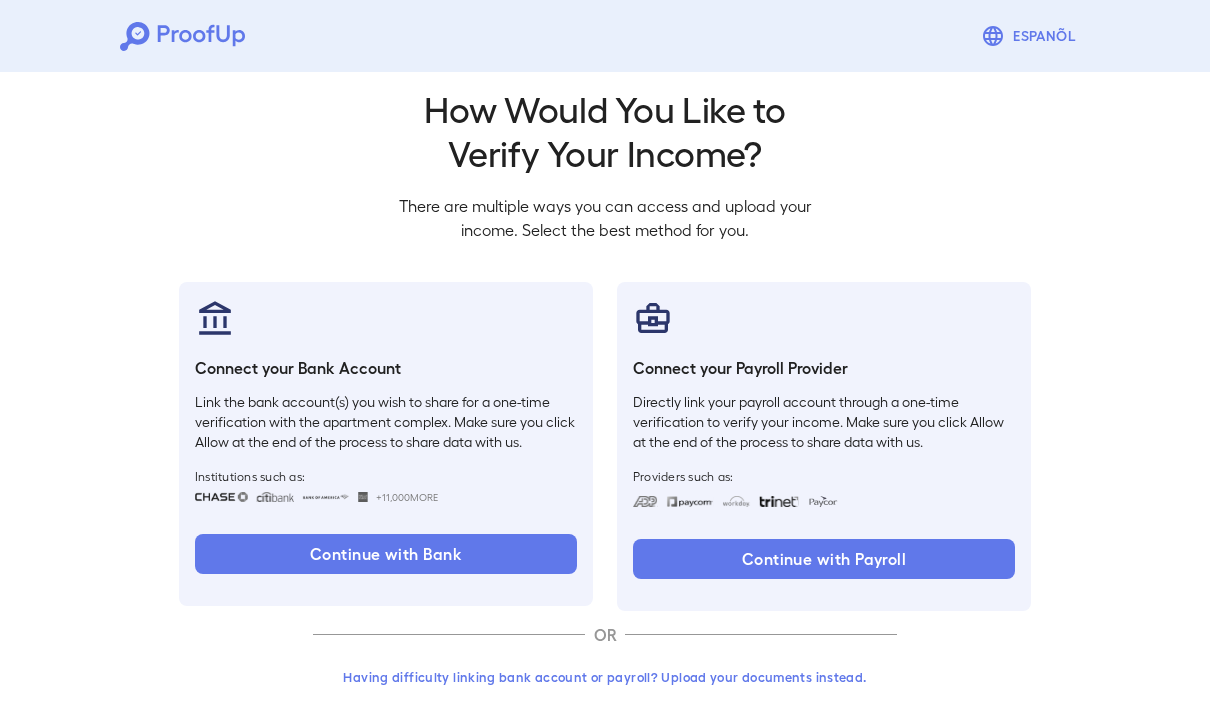 scroll, scrollTop: 34, scrollLeft: 0, axis: vertical 